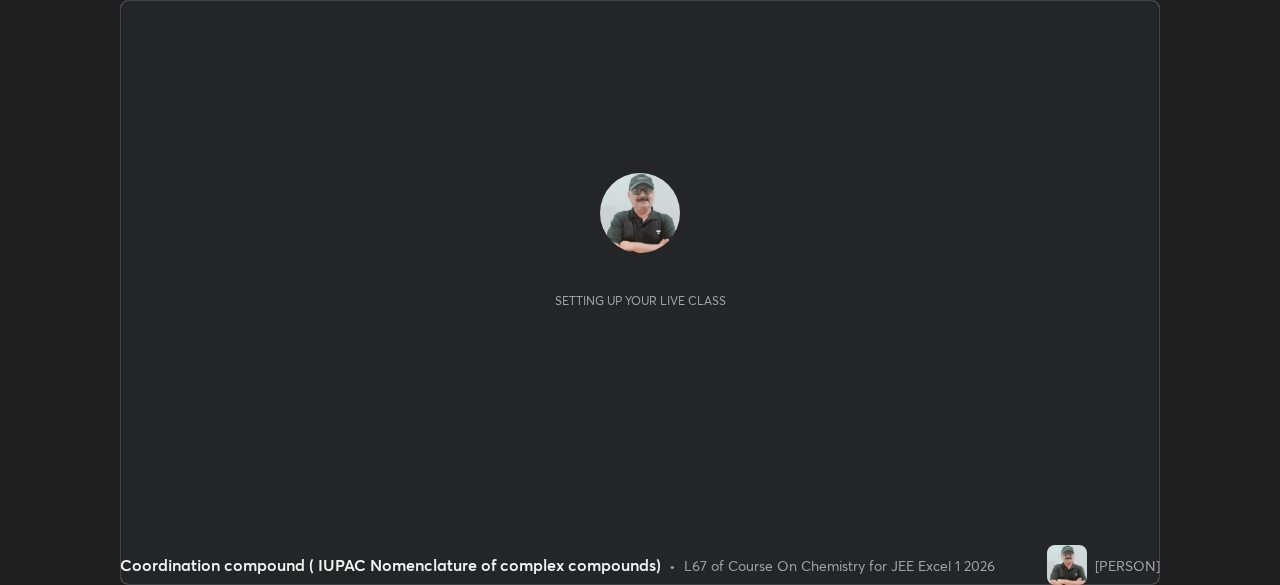 scroll, scrollTop: 0, scrollLeft: 0, axis: both 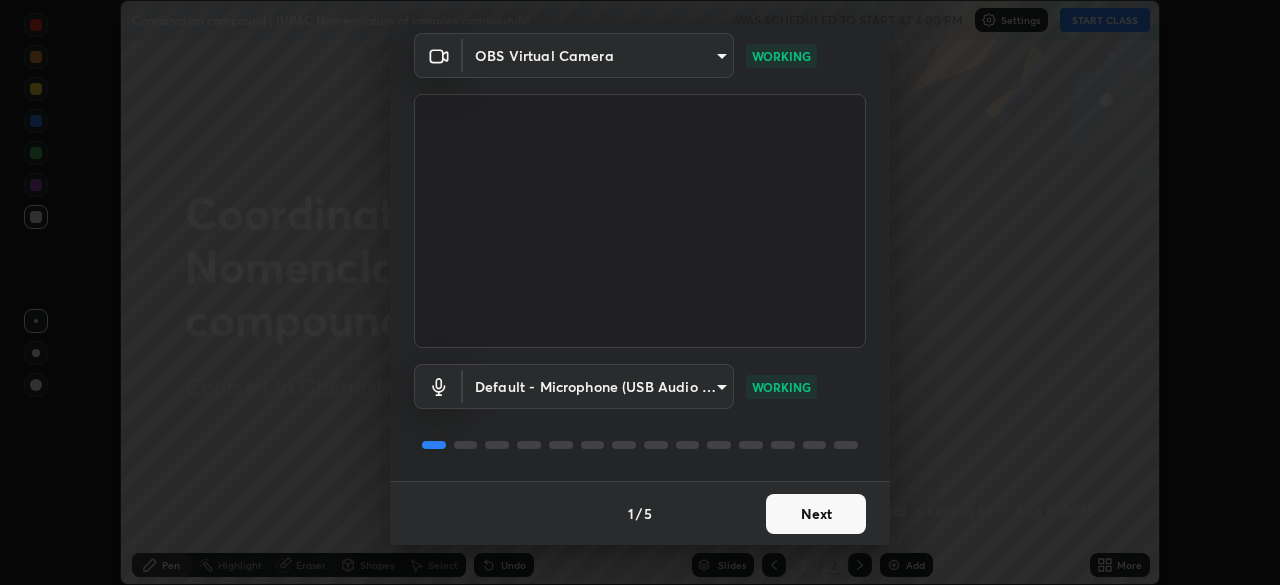 click on "Next" at bounding box center [816, 514] 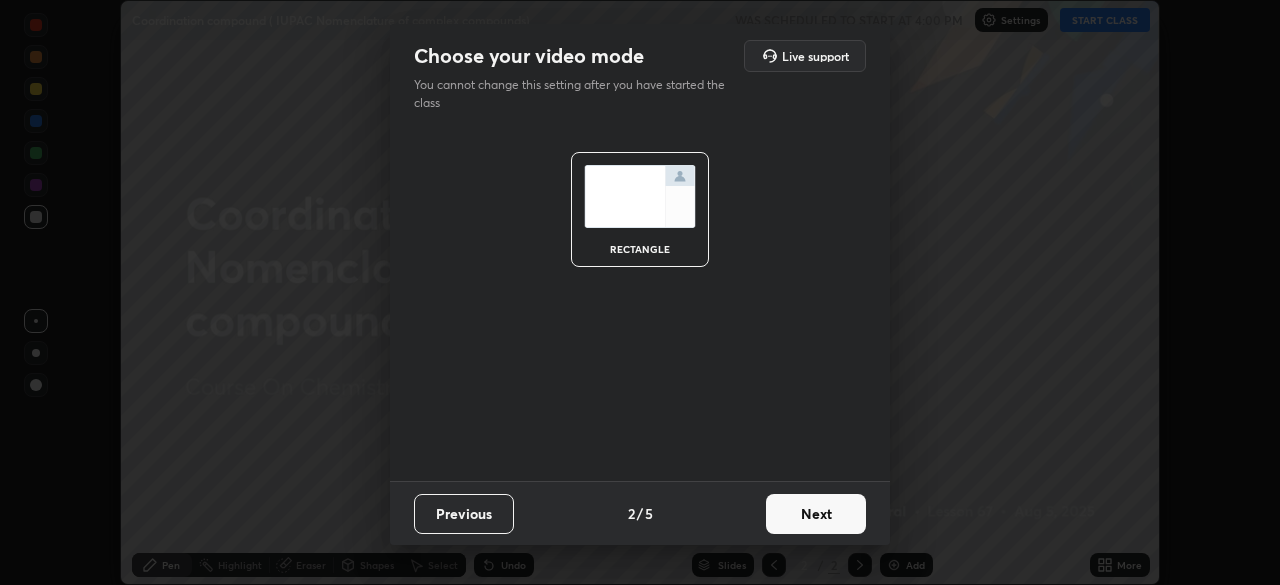 click on "Next" at bounding box center (816, 514) 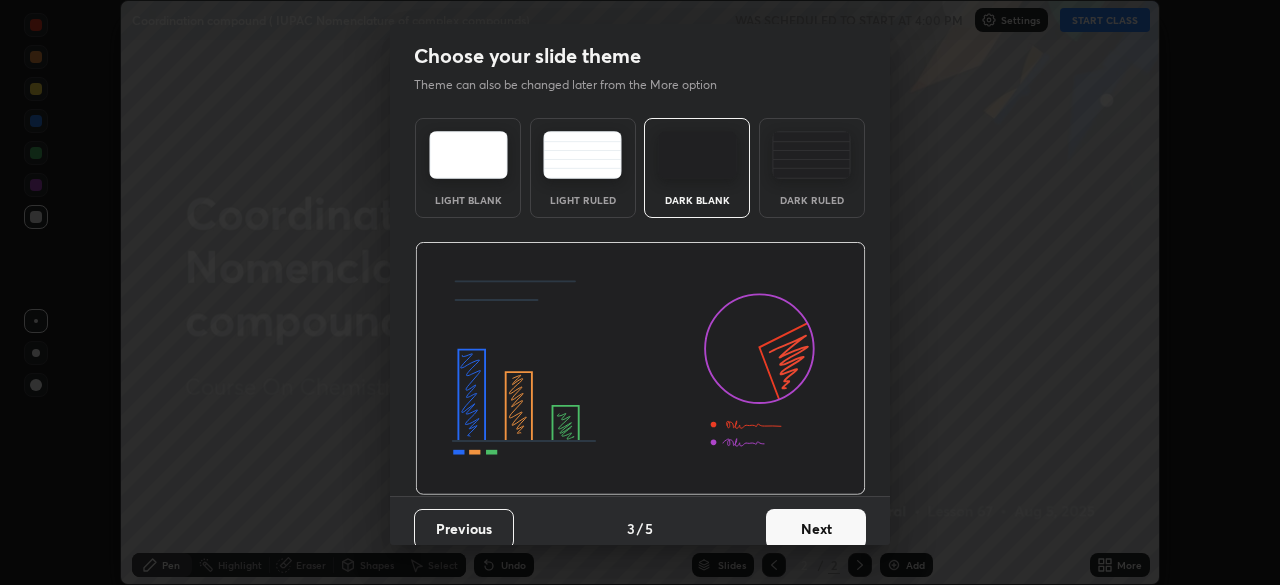 click on "Next" at bounding box center (816, 529) 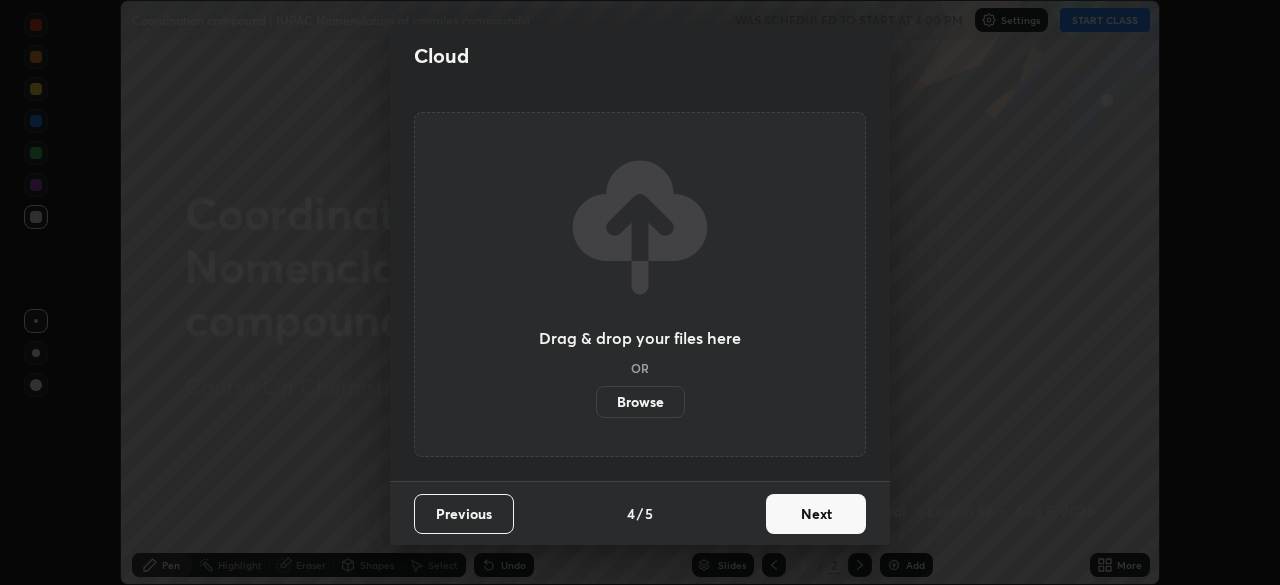 click on "Next" at bounding box center (816, 514) 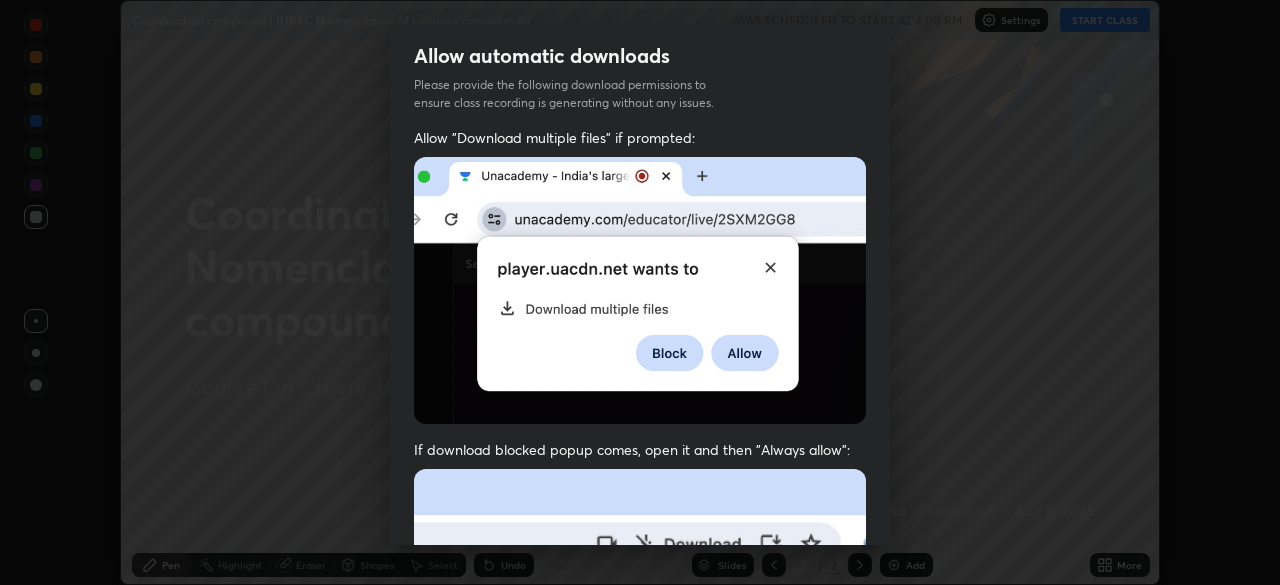 scroll, scrollTop: 44, scrollLeft: 0, axis: vertical 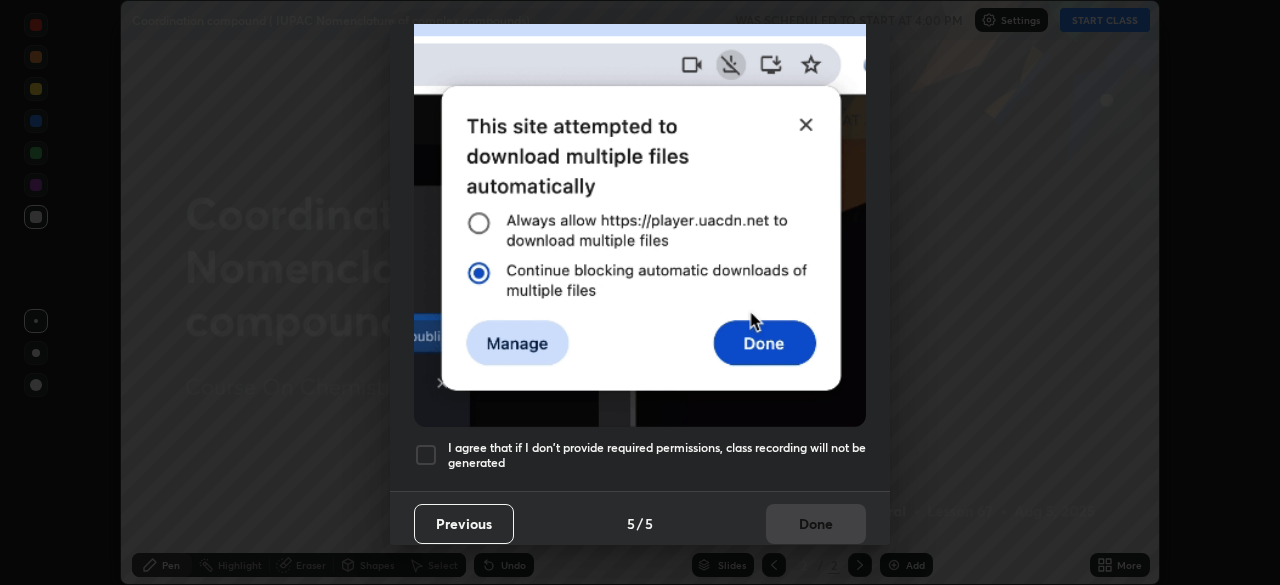 click at bounding box center (426, 455) 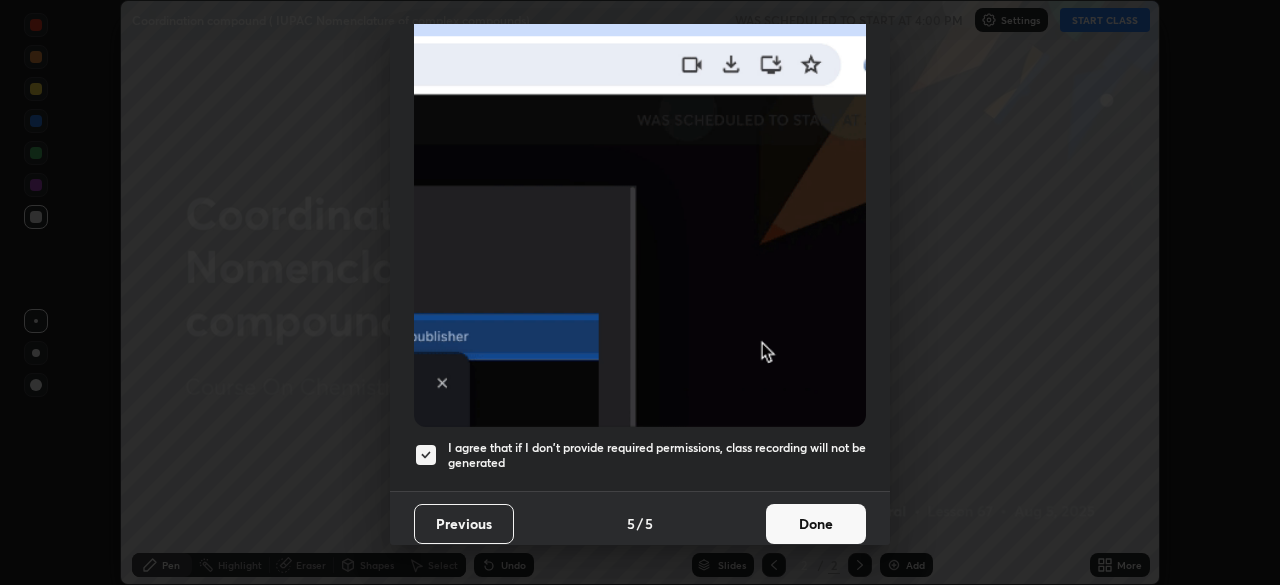 click on "Done" at bounding box center (816, 524) 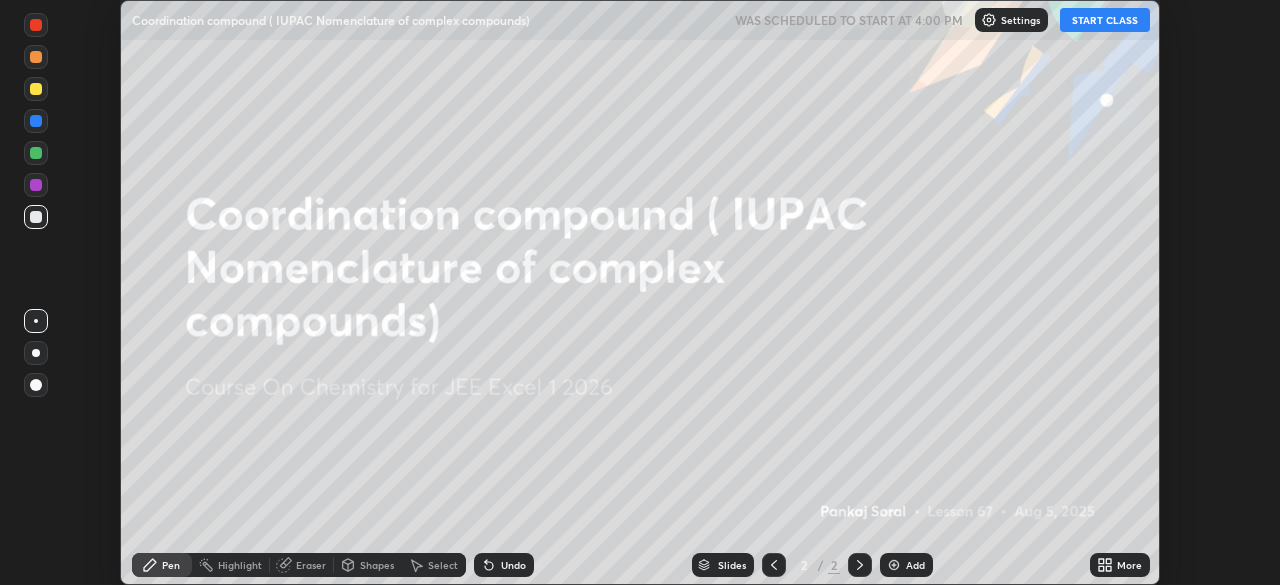 click 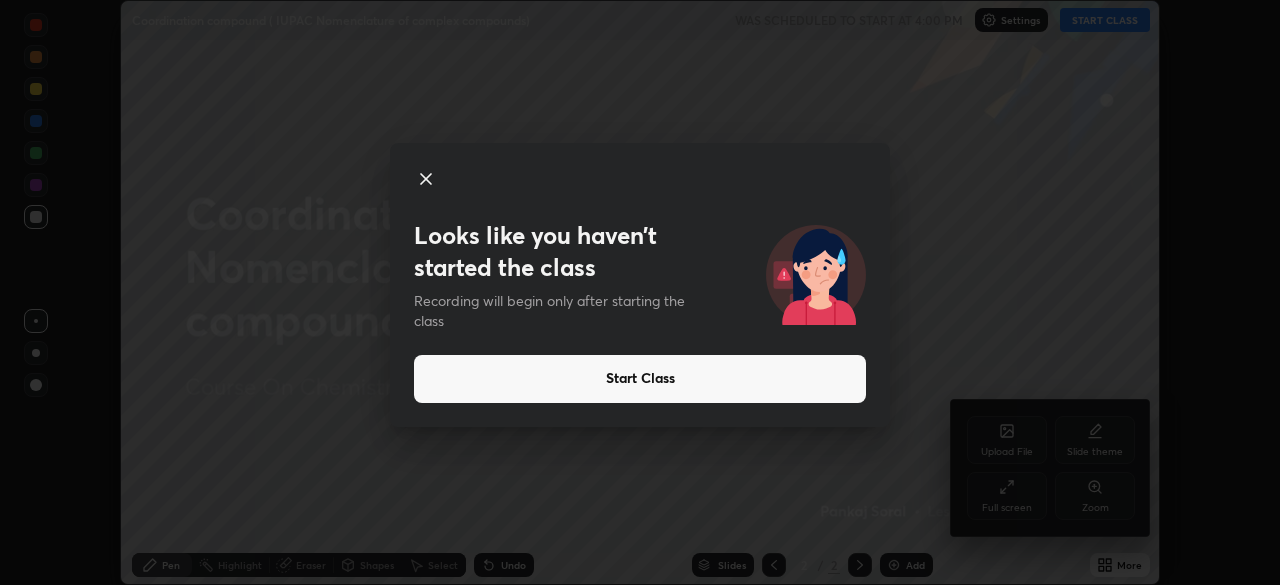 click on "Looks like you haven’t started the class Recording will begin only after starting the class Start Class" at bounding box center (640, 292) 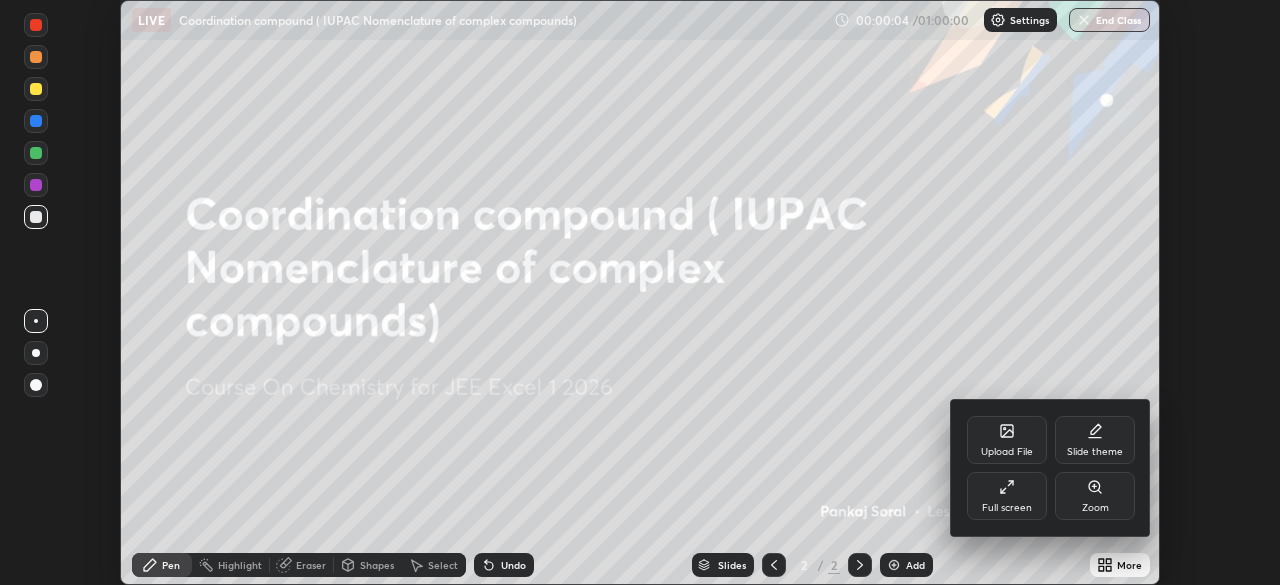 click at bounding box center (640, 292) 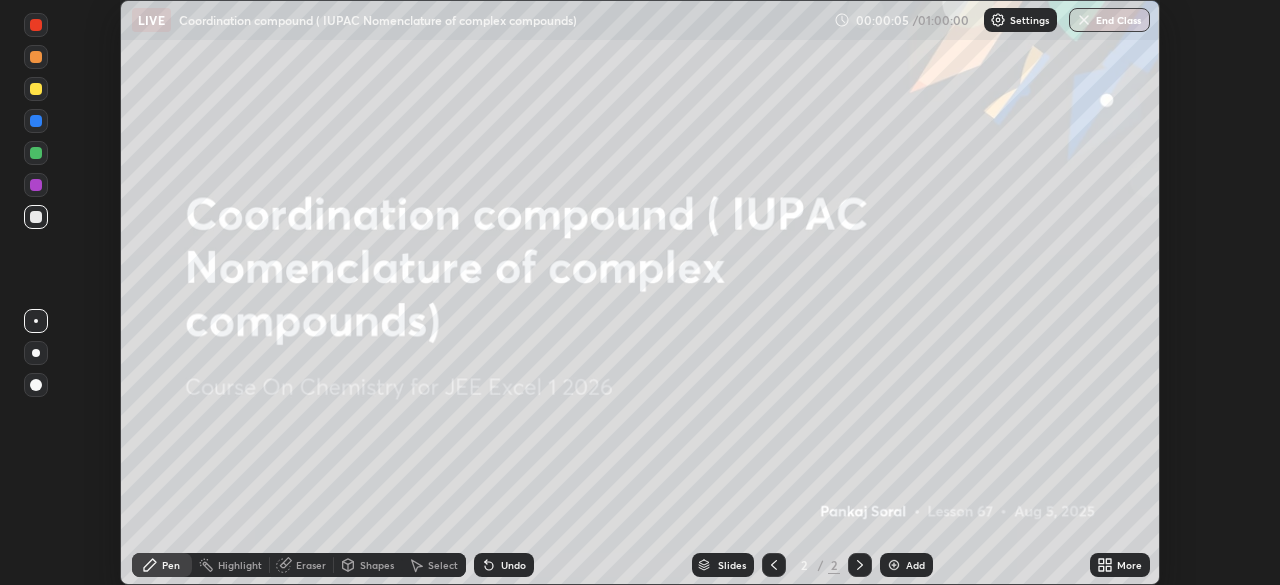 click 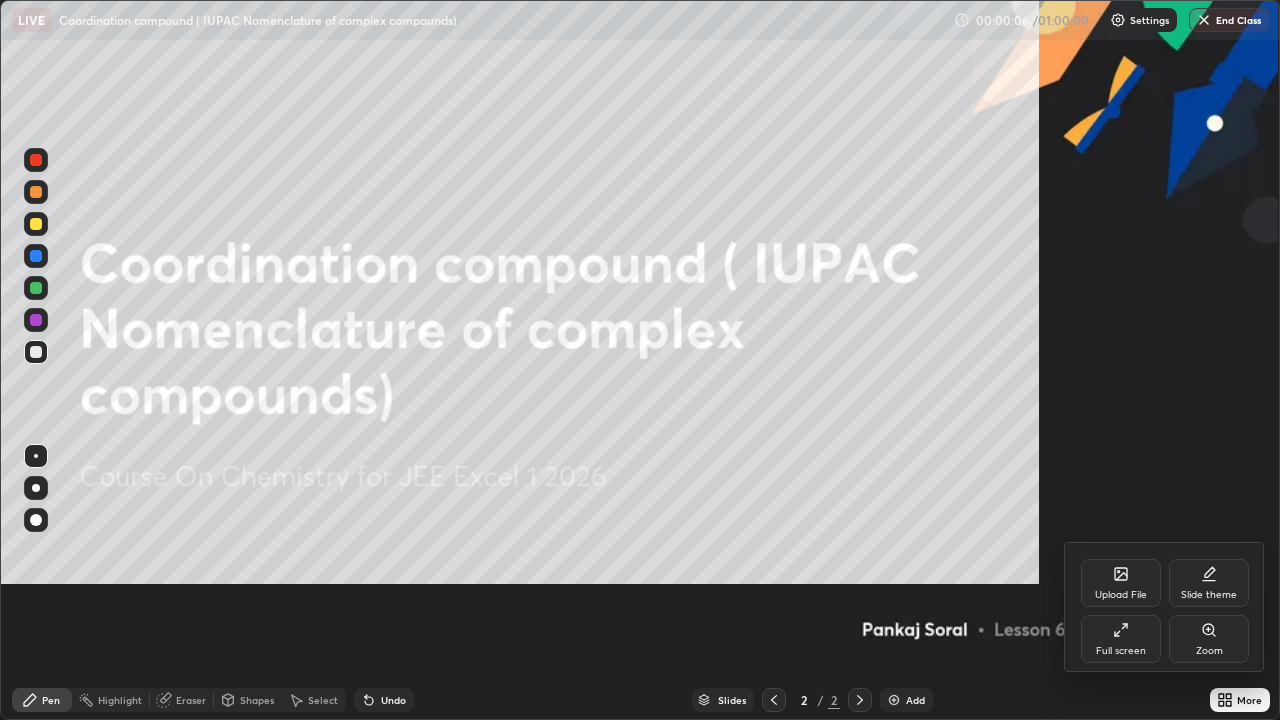 click at bounding box center [640, 360] 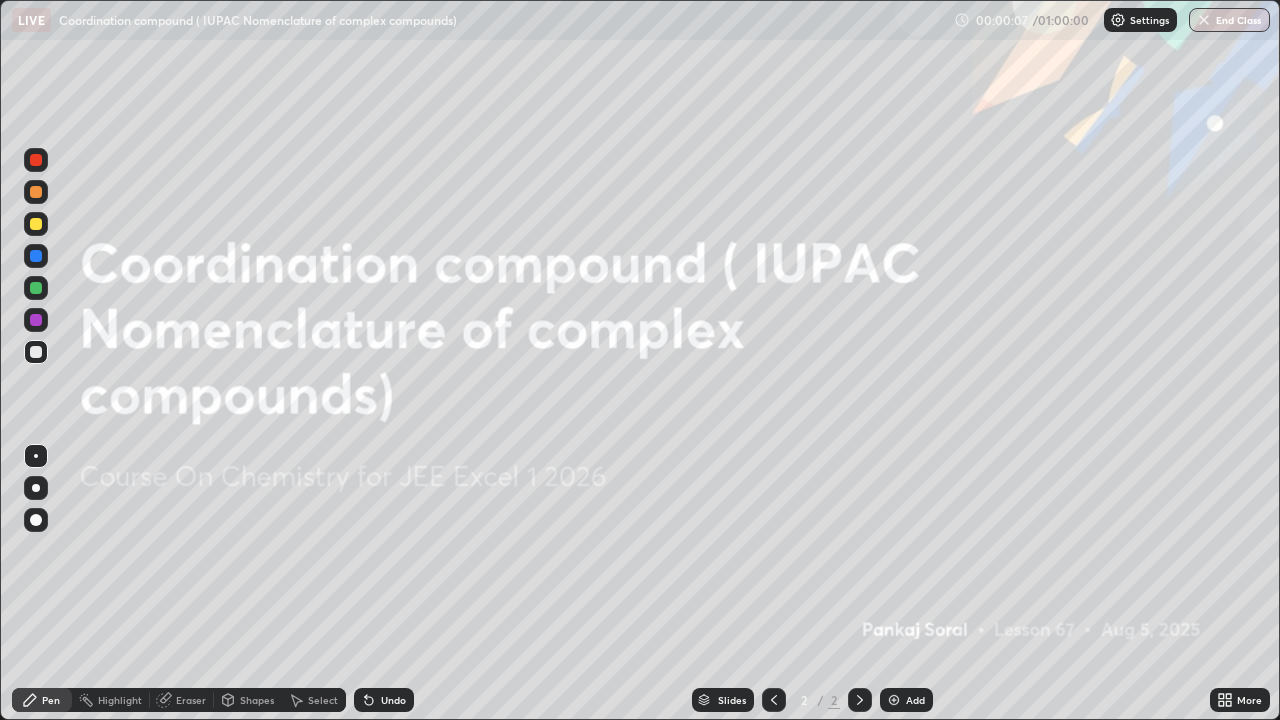 scroll, scrollTop: 99280, scrollLeft: 98720, axis: both 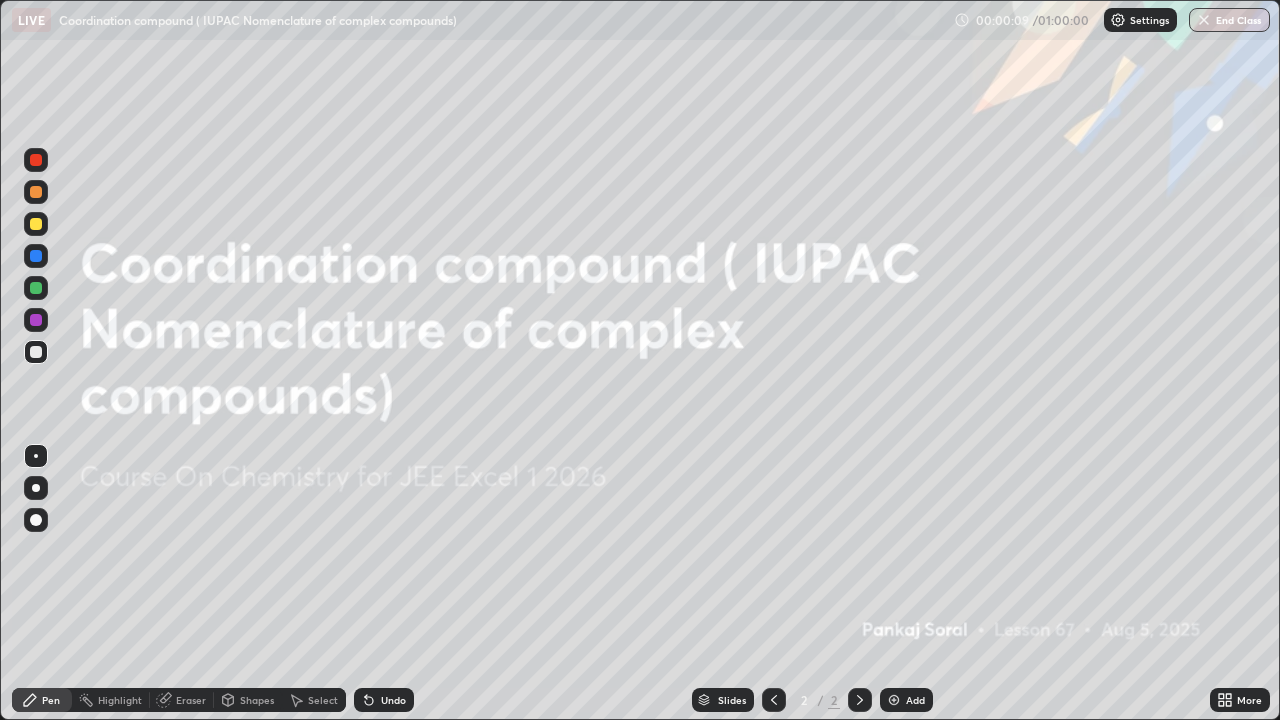 click on "Add" at bounding box center [906, 700] 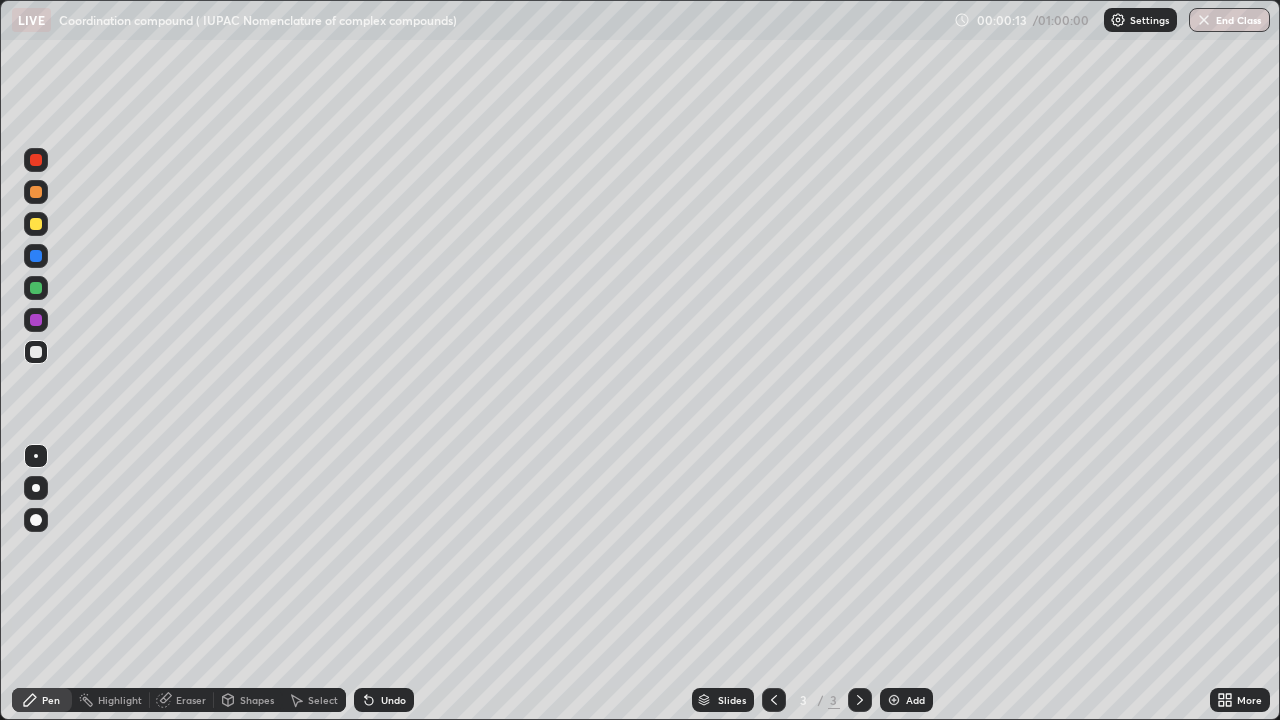 click at bounding box center [36, 224] 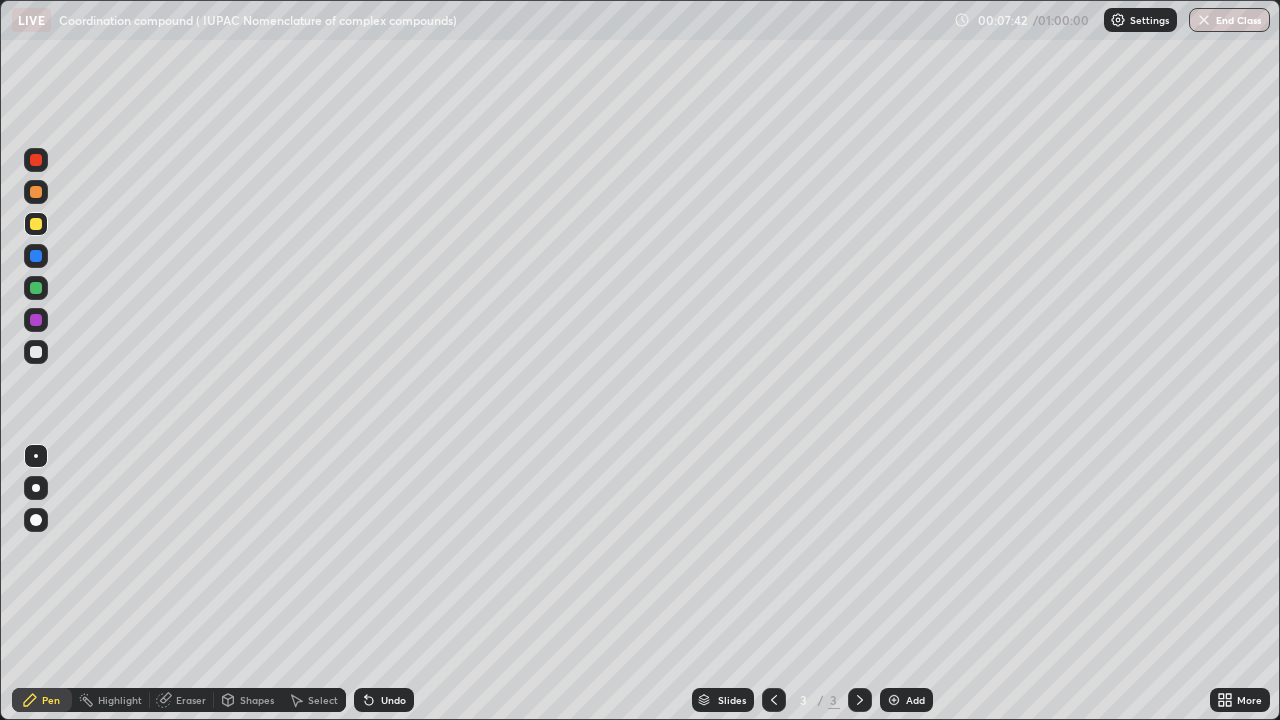 click on "Add" at bounding box center (906, 700) 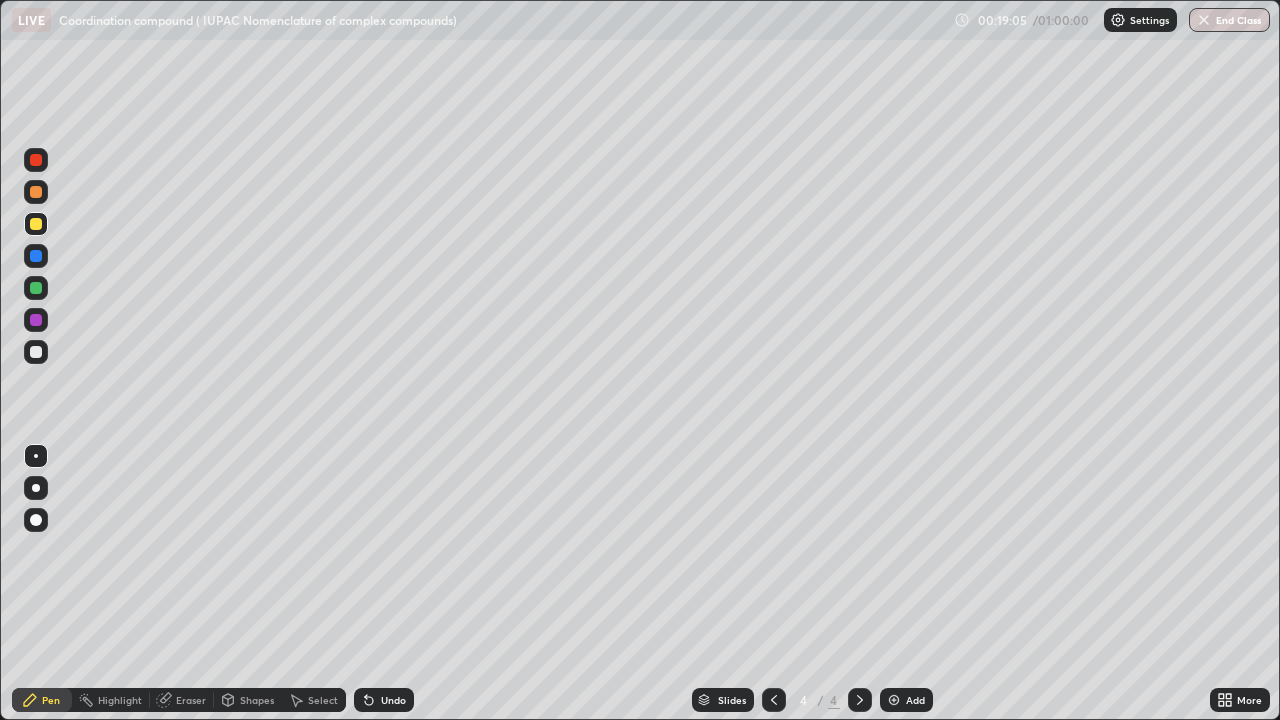 click on "Add" at bounding box center [915, 700] 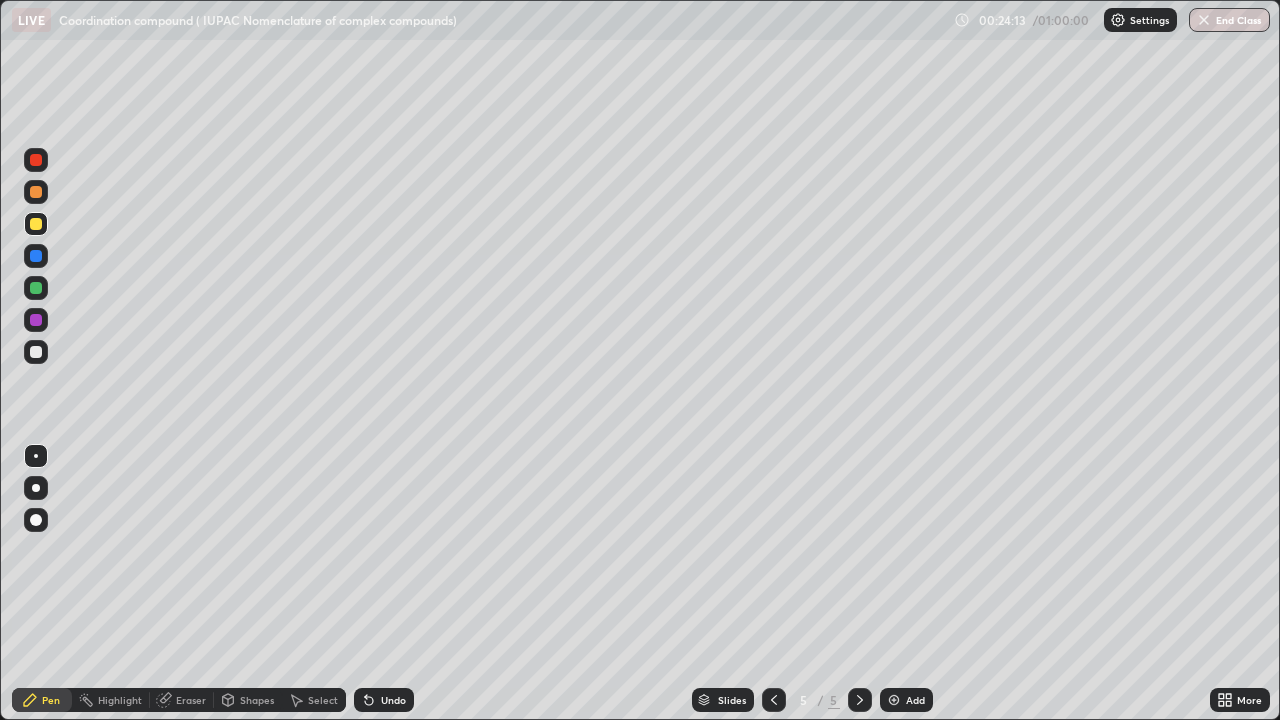 click on "Eraser" at bounding box center (182, 700) 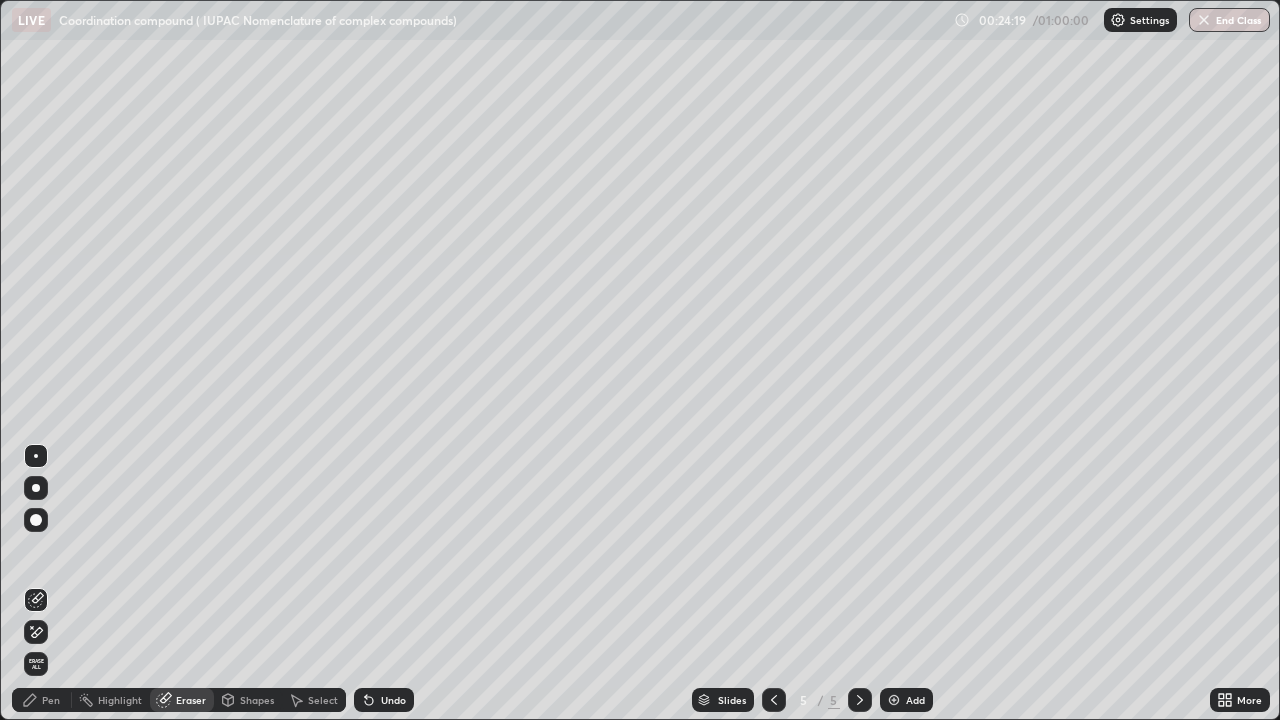 click on "Pen" at bounding box center (42, 700) 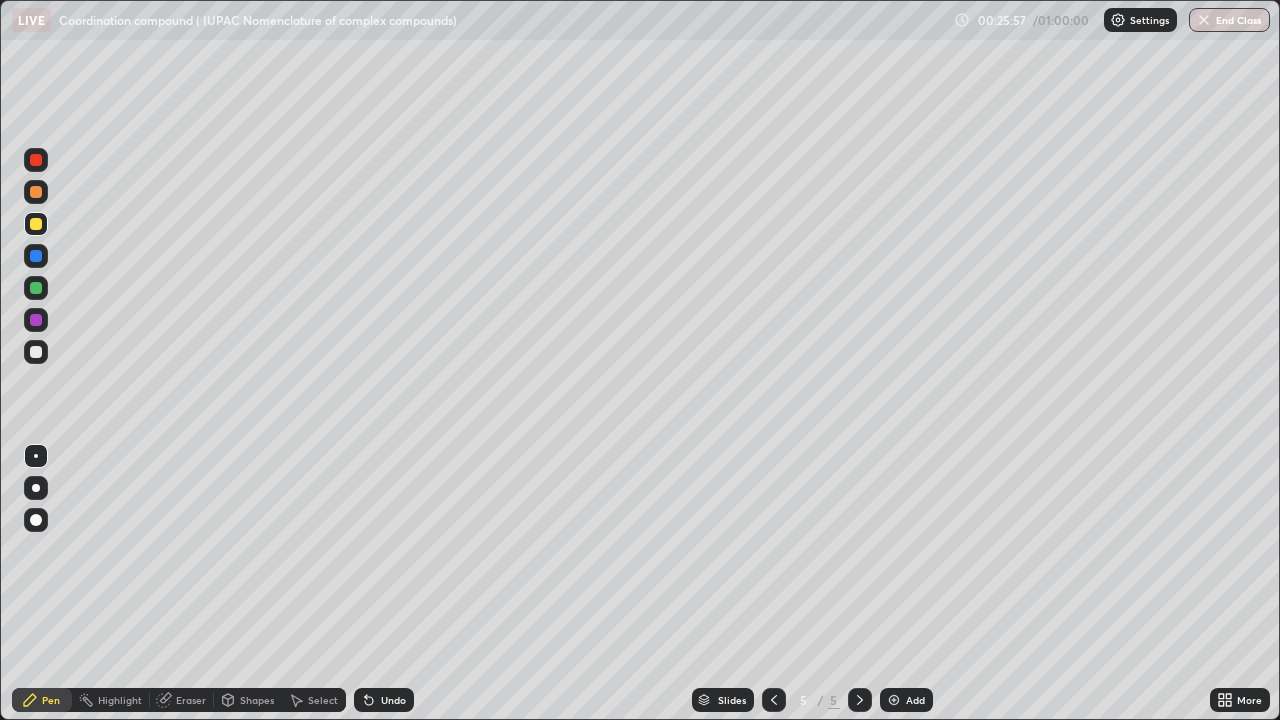 click at bounding box center [774, 700] 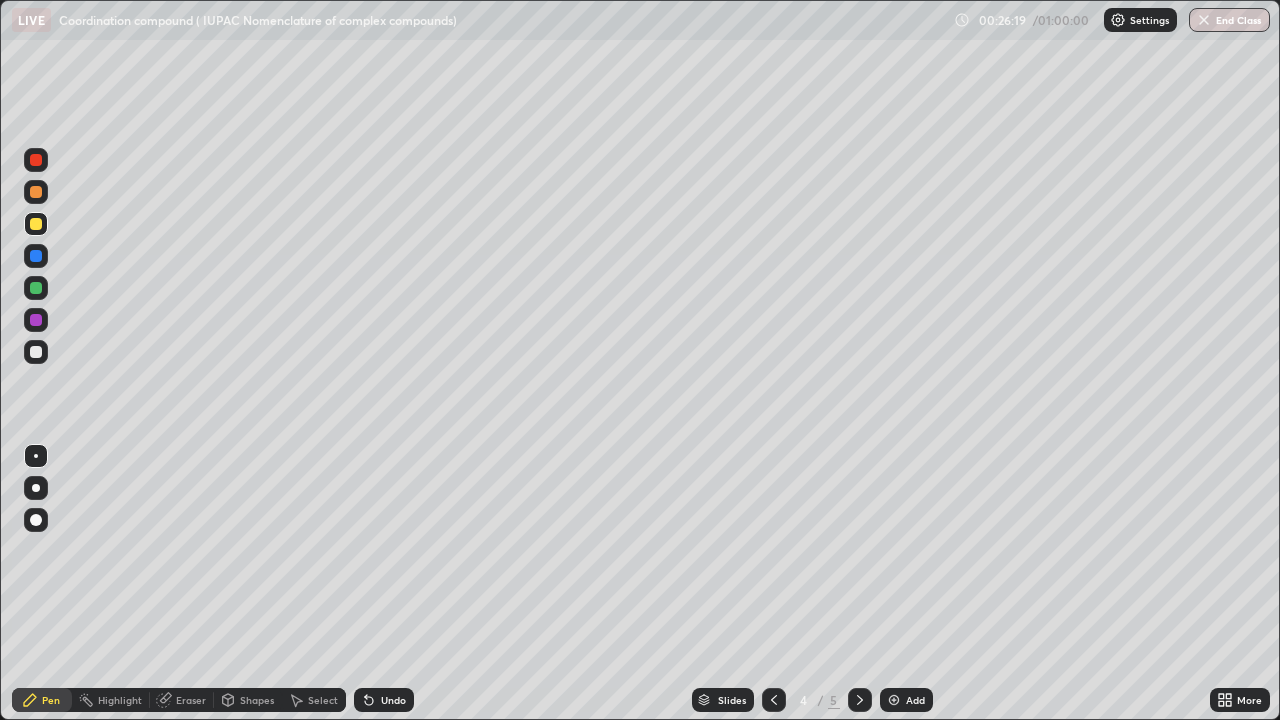 click 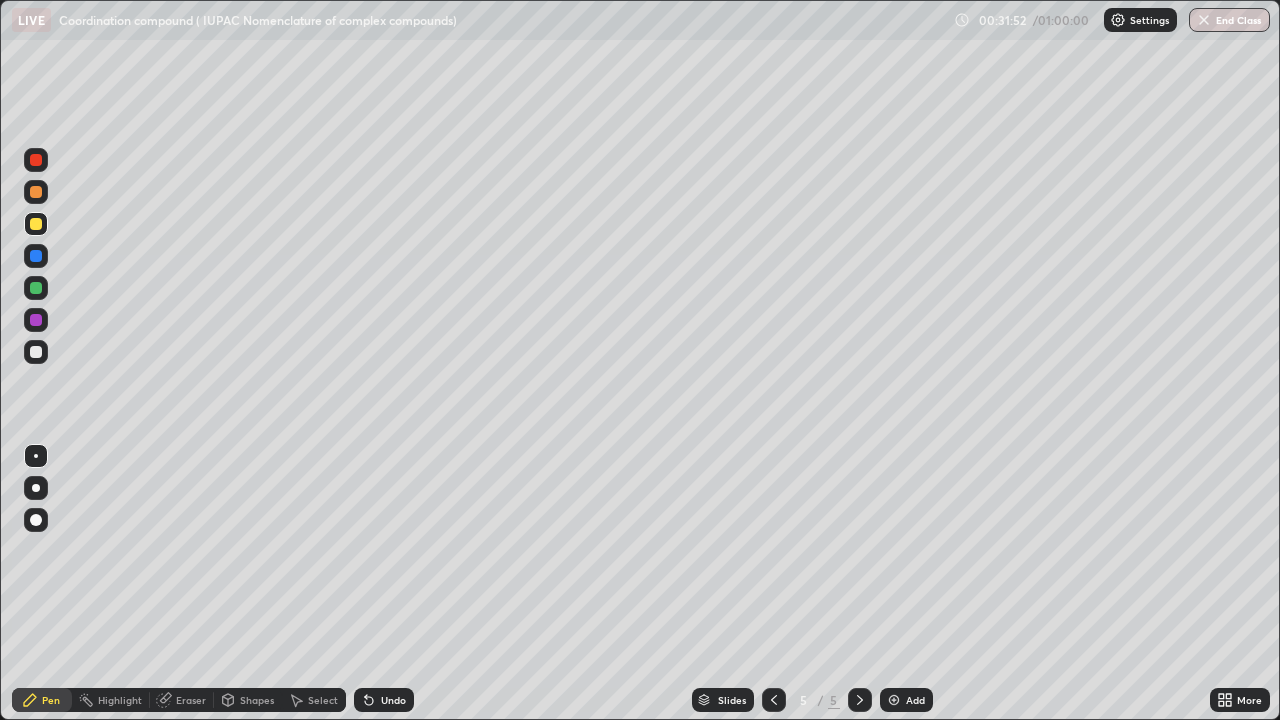 click on "Eraser" at bounding box center [191, 700] 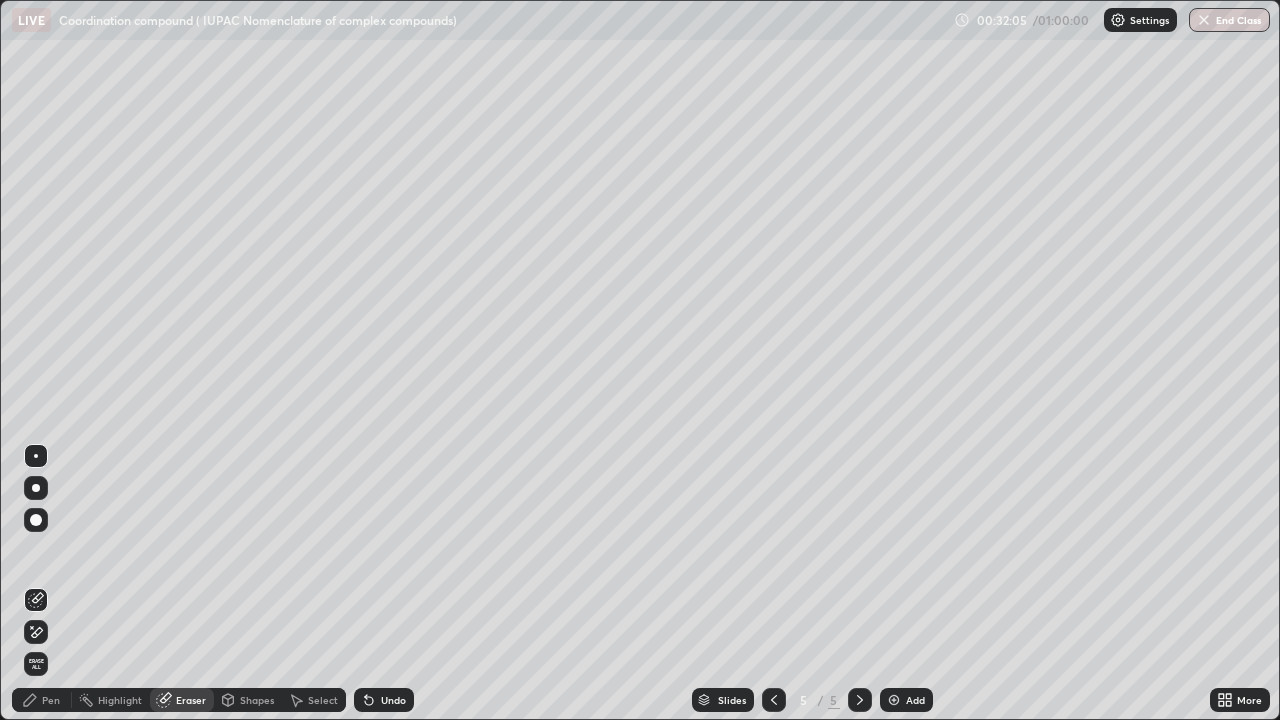 click on "Pen" at bounding box center (42, 700) 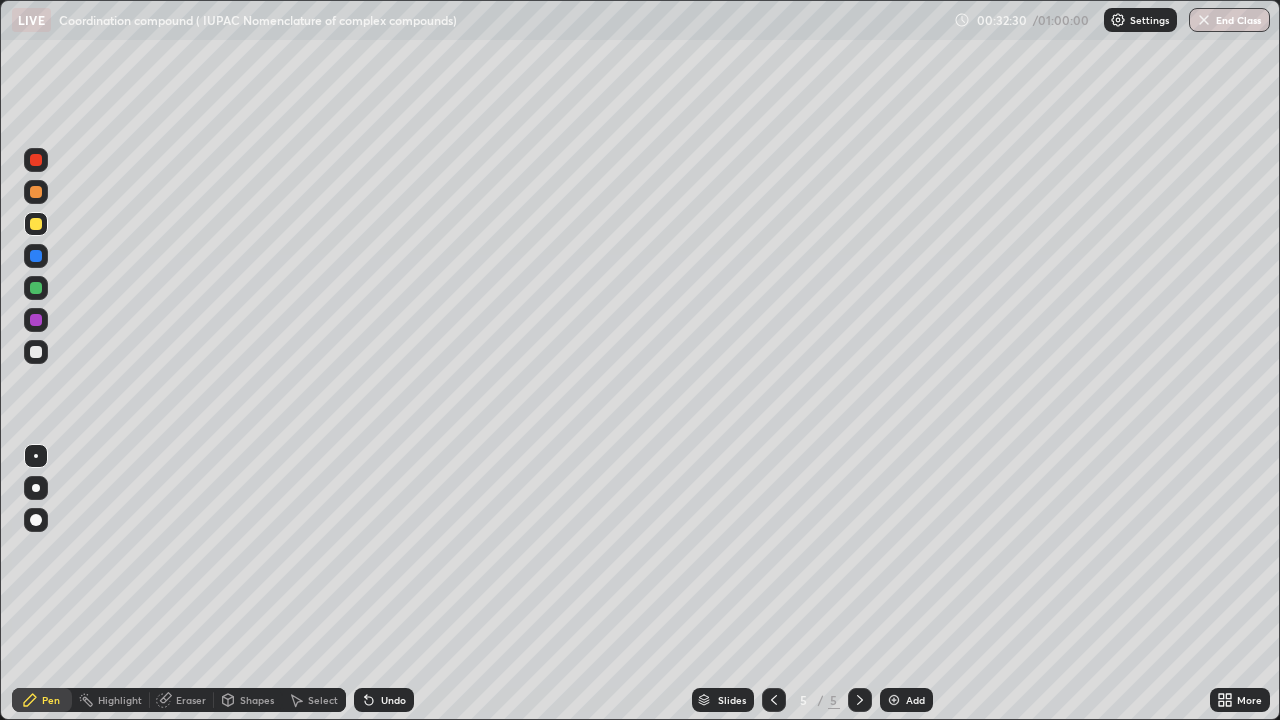 click on "Eraser" at bounding box center [182, 700] 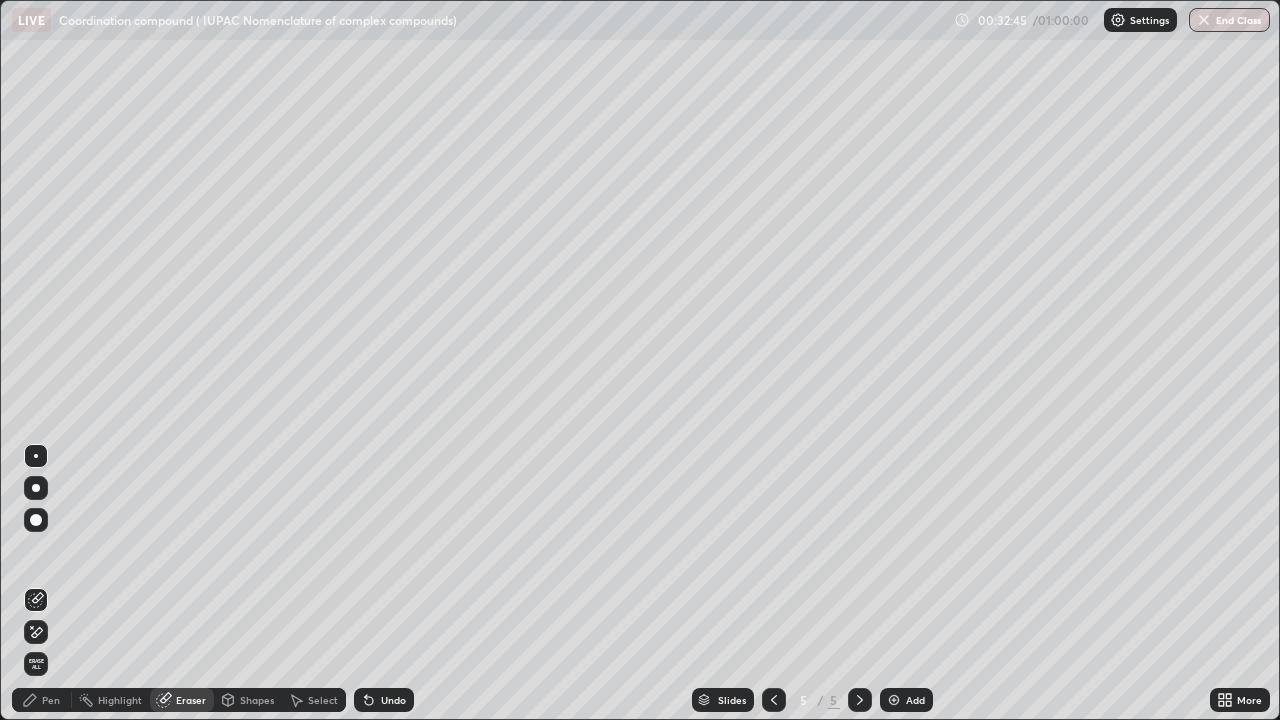 click on "Pen" at bounding box center (42, 700) 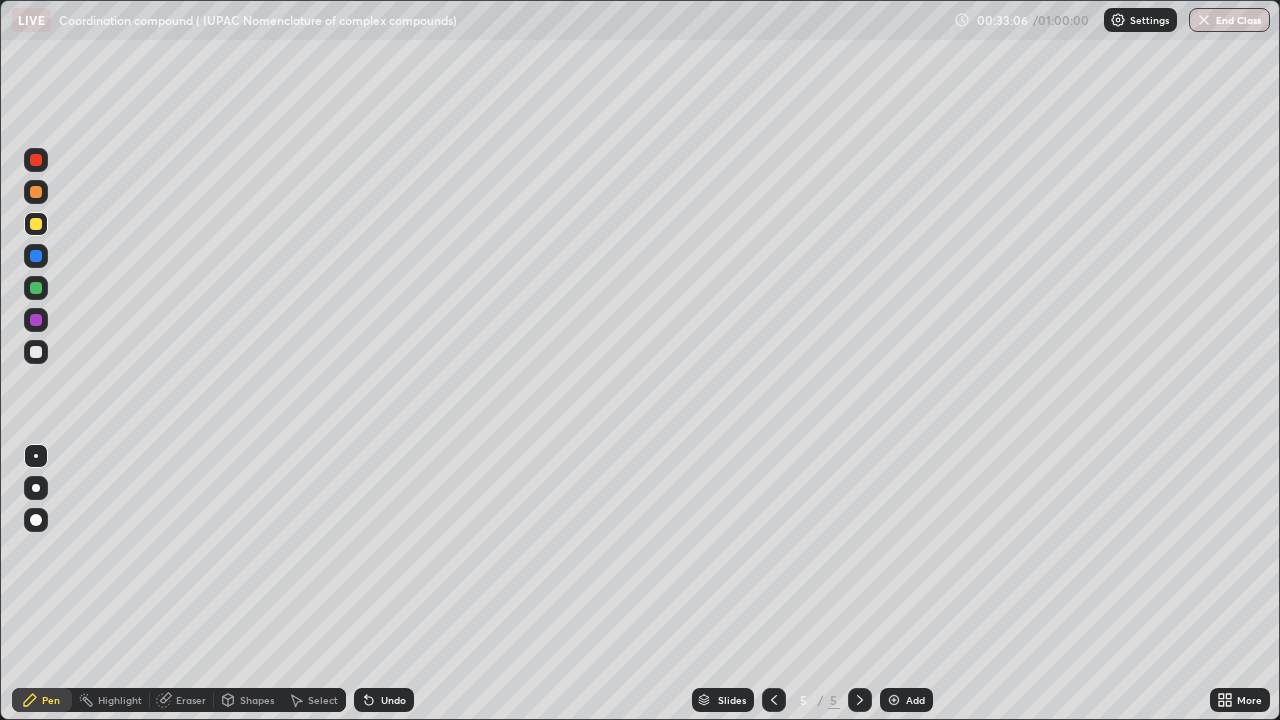 click on "Eraser" at bounding box center [191, 700] 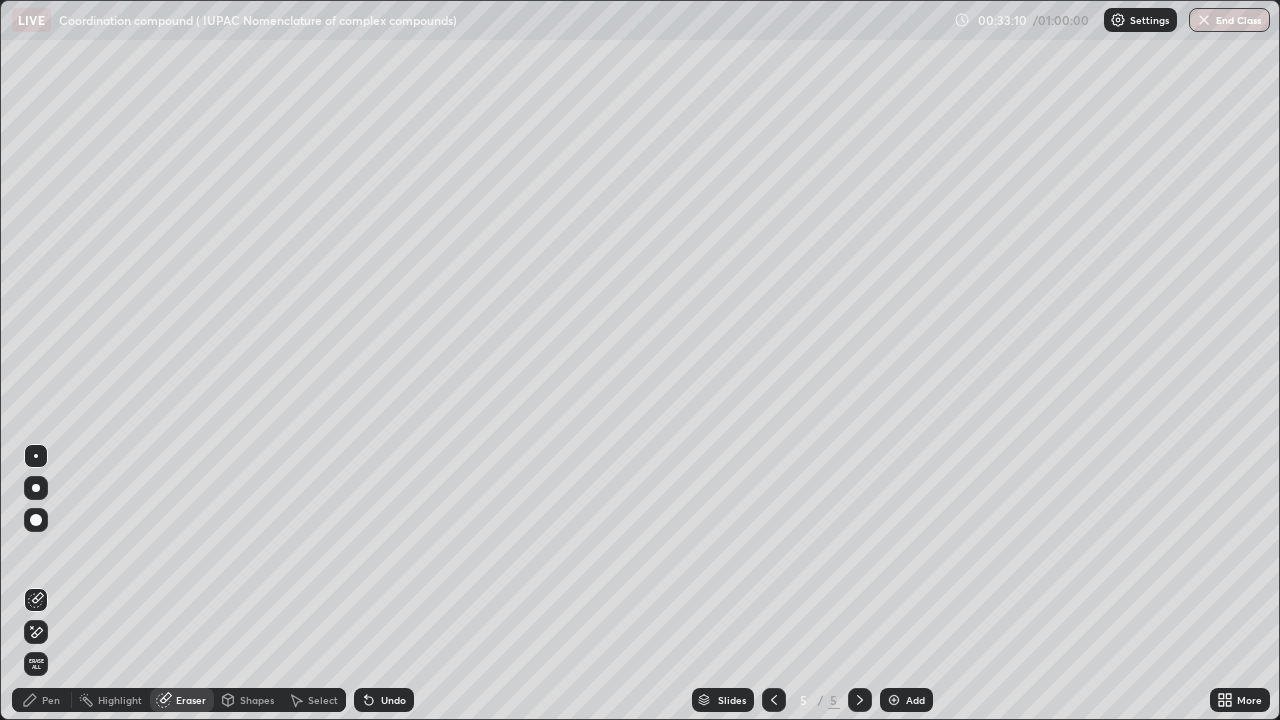 click on "Pen" at bounding box center [51, 700] 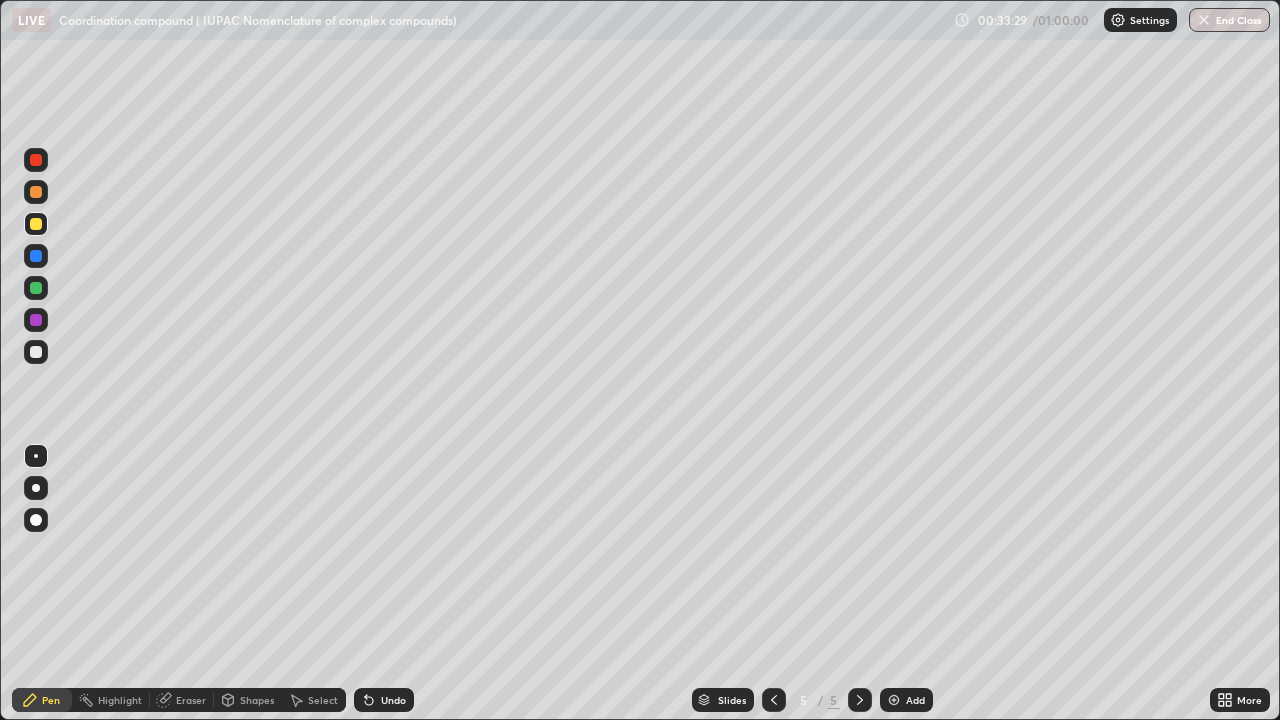 click on "Eraser" at bounding box center [182, 700] 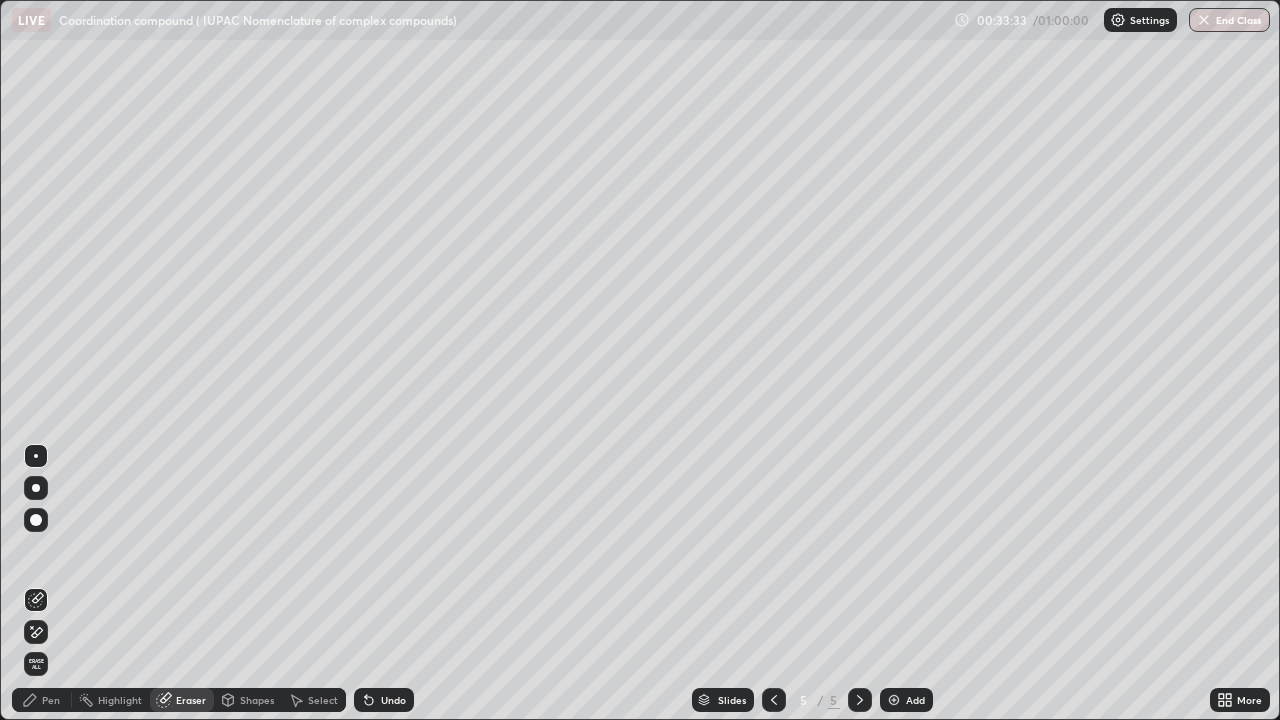 click on "Pen" at bounding box center [42, 700] 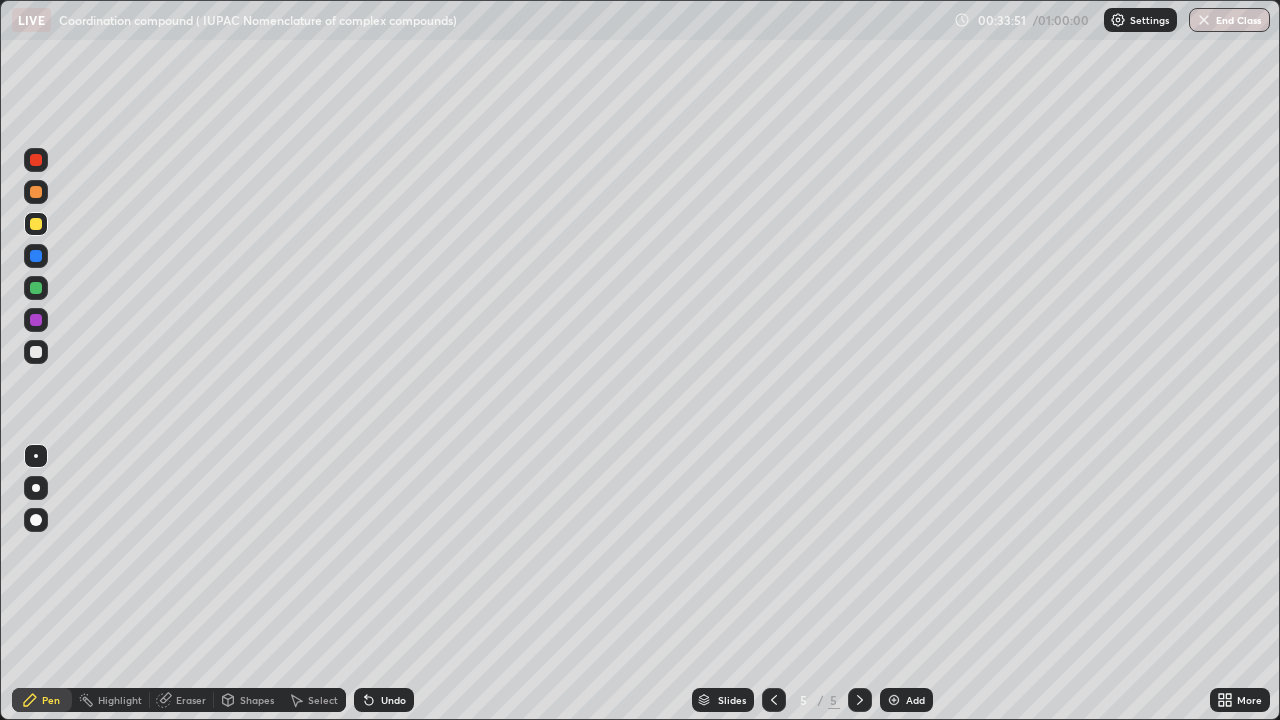 click 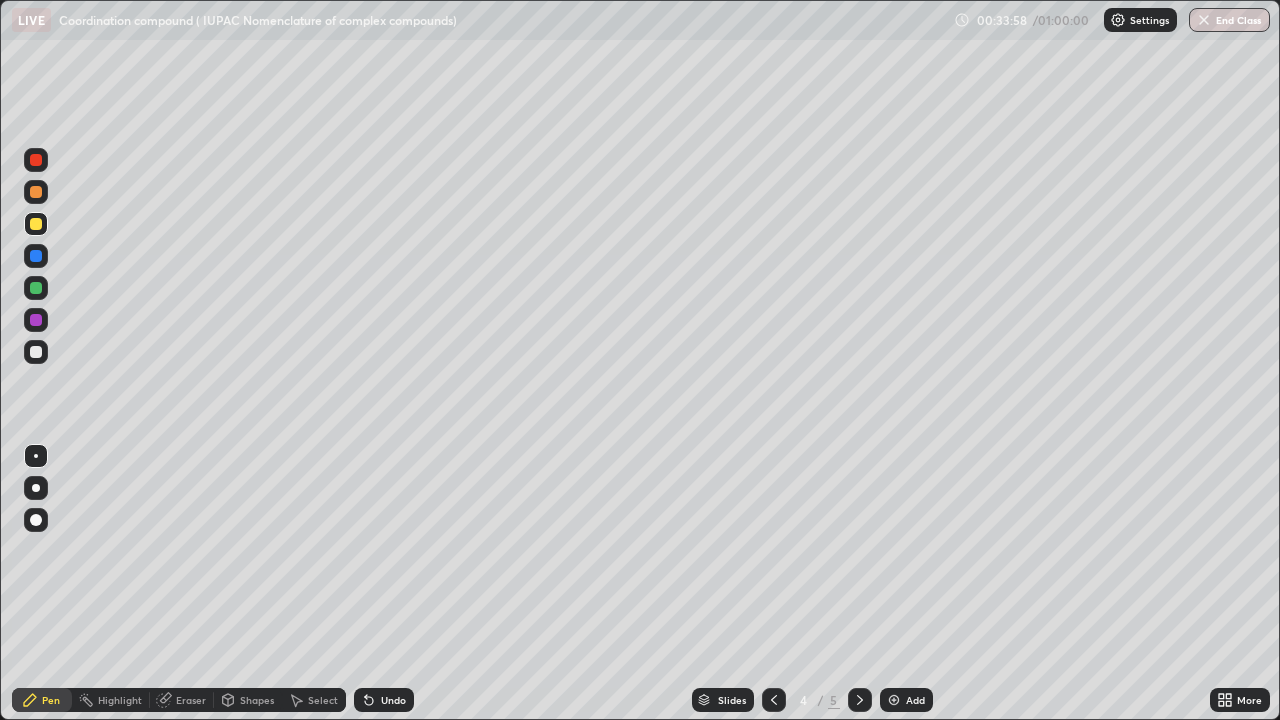 click 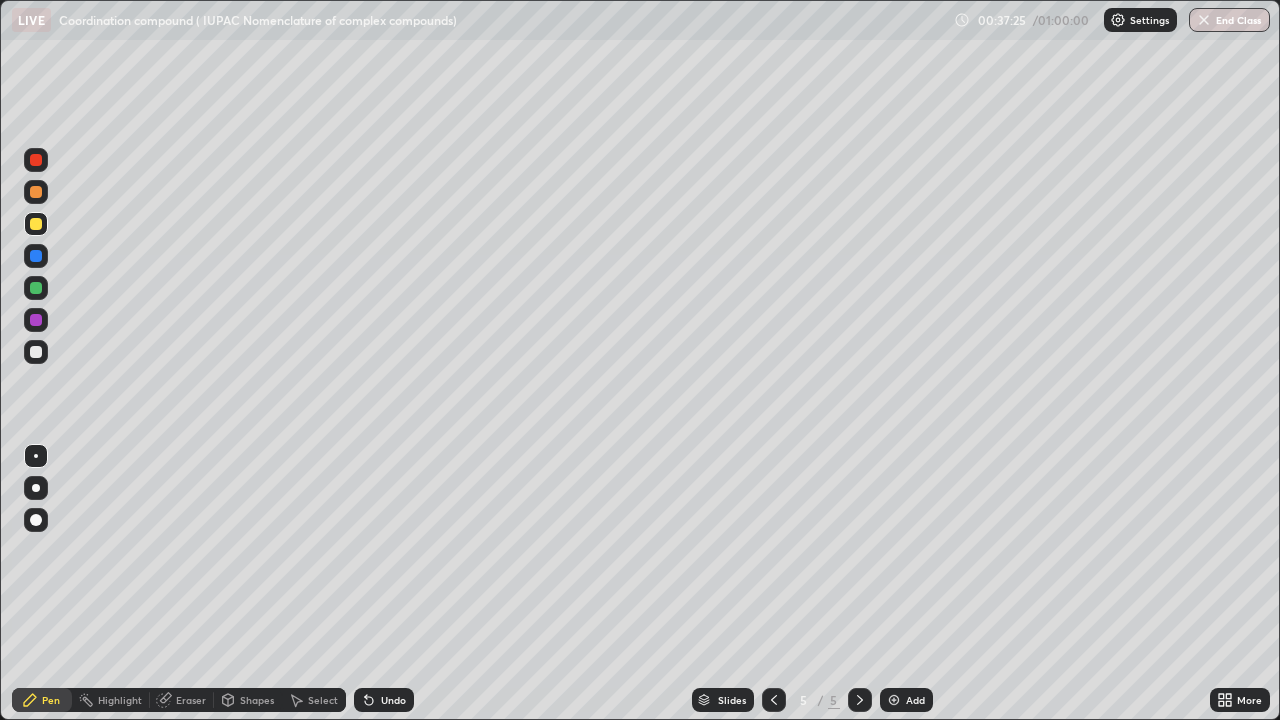 click on "Add" at bounding box center [906, 700] 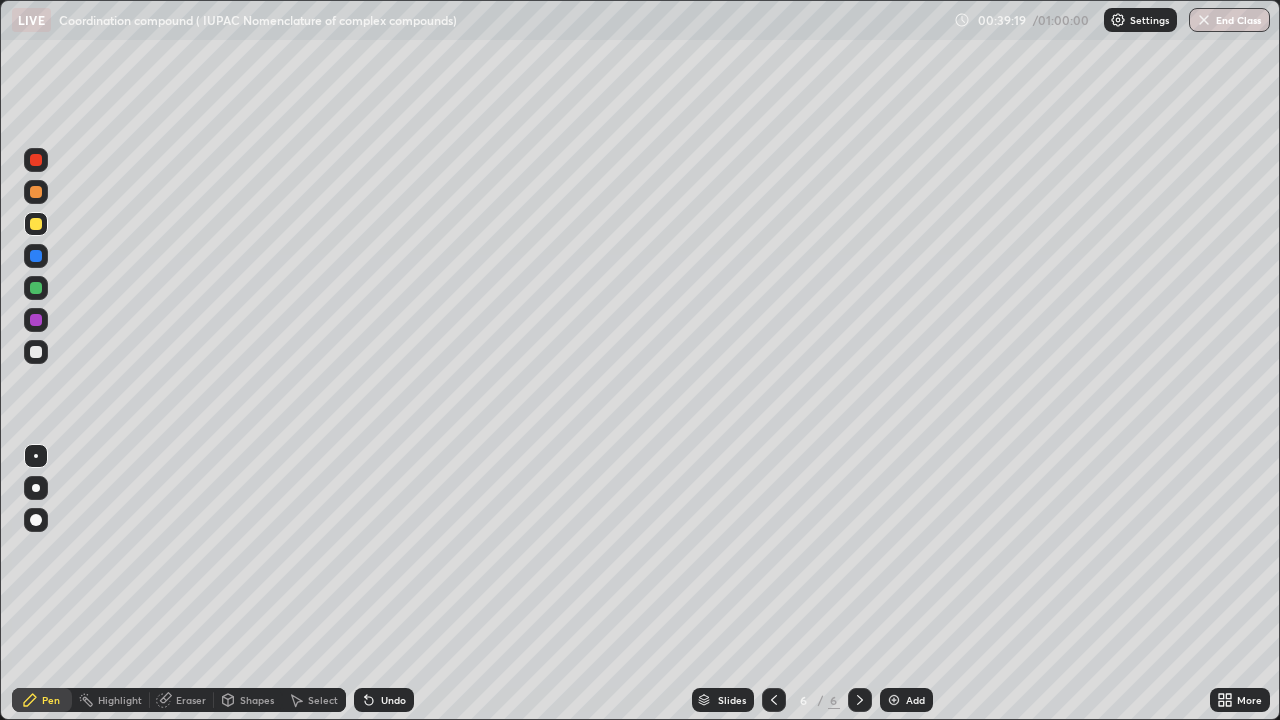 click on "Eraser" at bounding box center [182, 700] 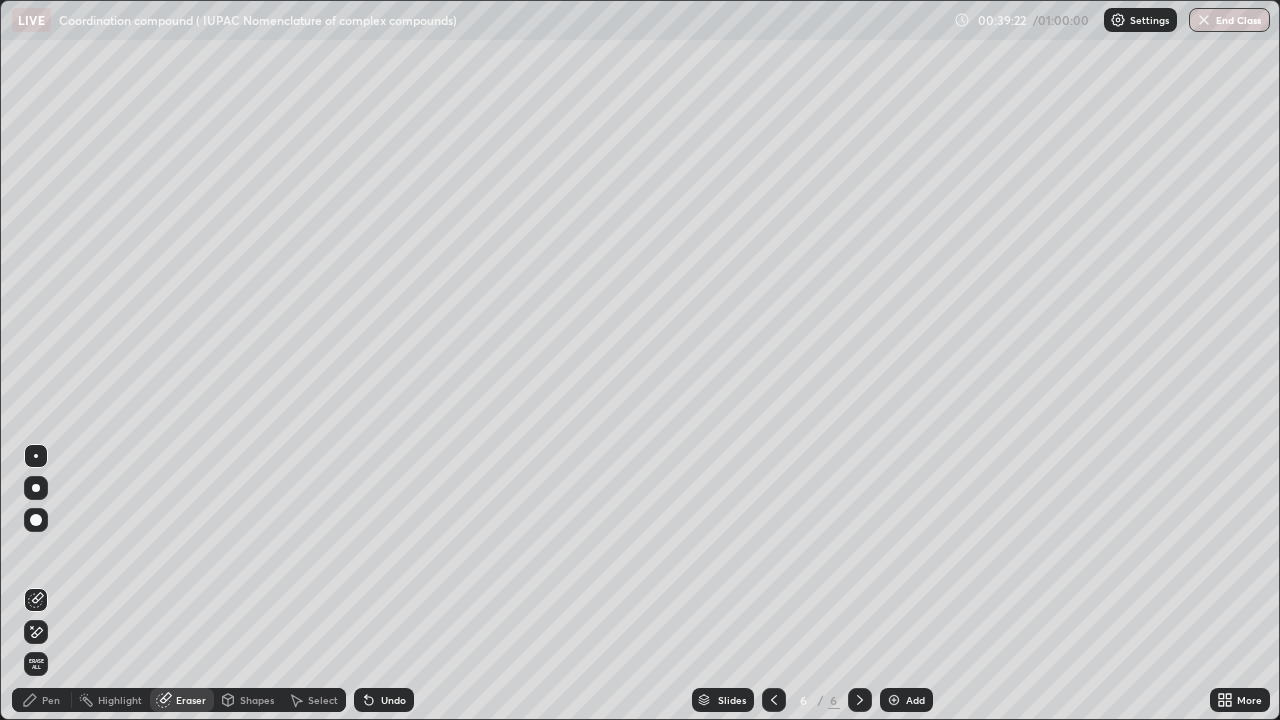 click on "Pen" at bounding box center (51, 700) 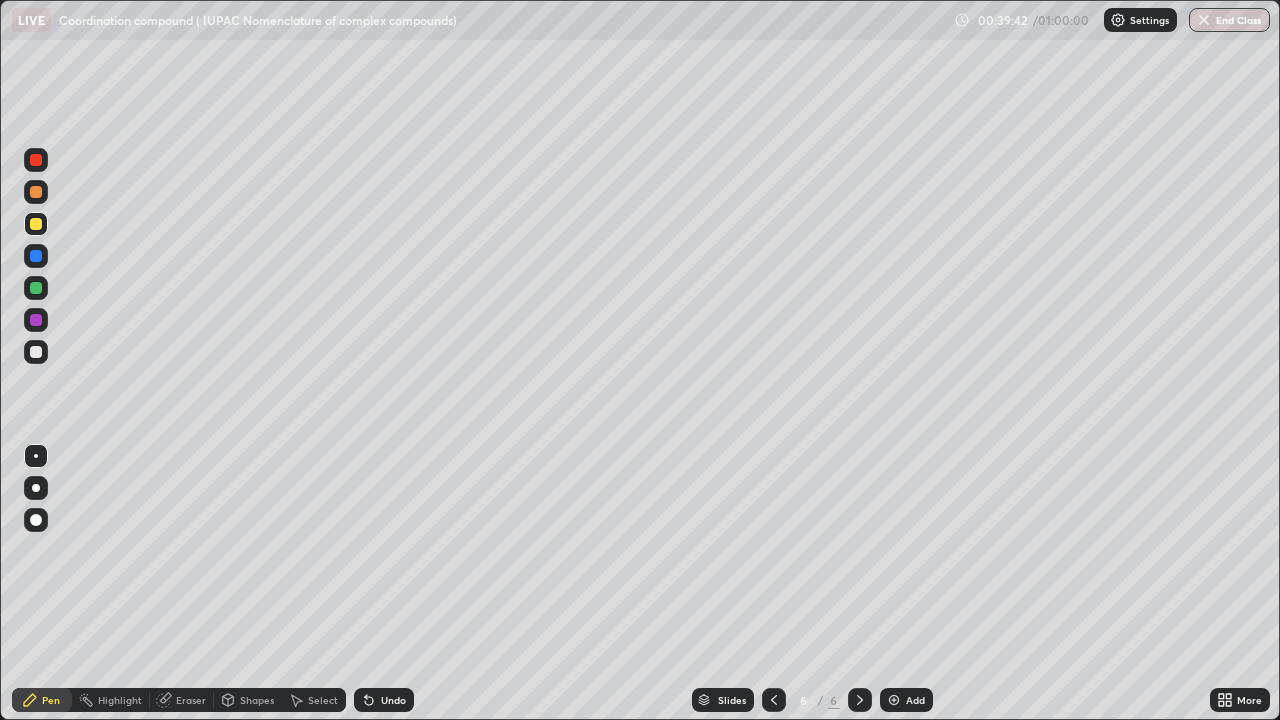 click on "Eraser" at bounding box center [182, 700] 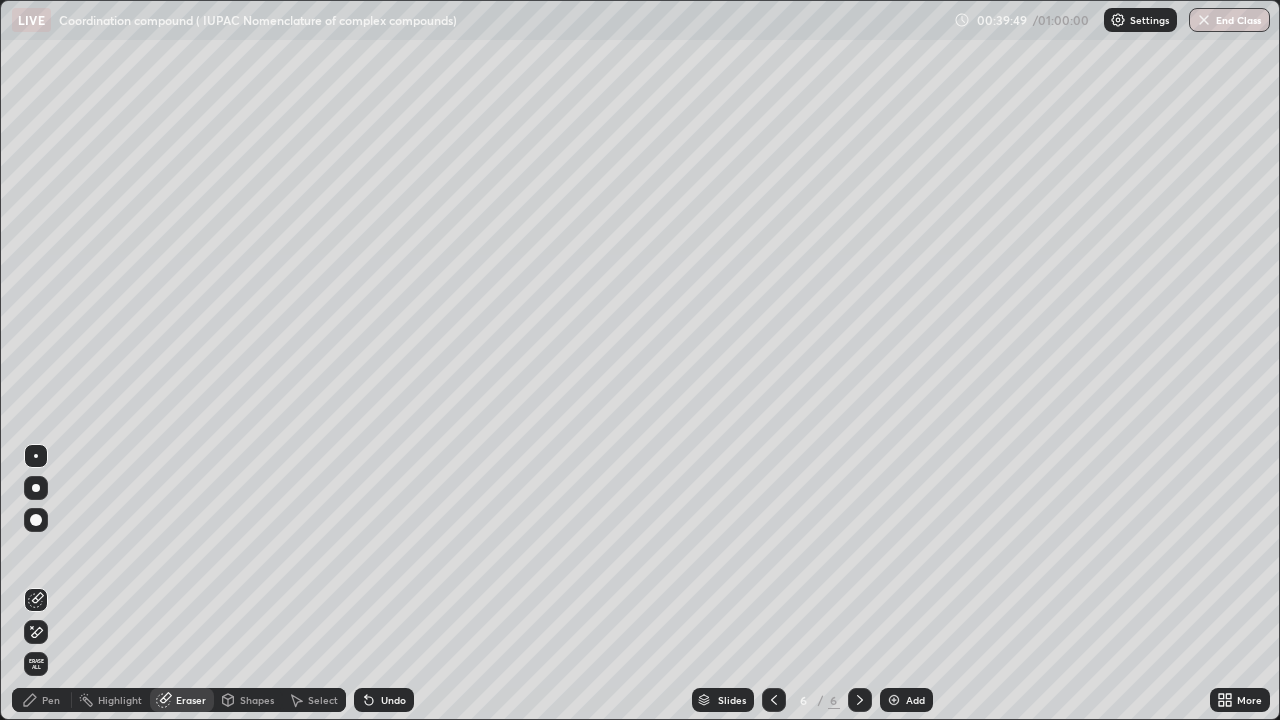 click on "Pen" at bounding box center (51, 700) 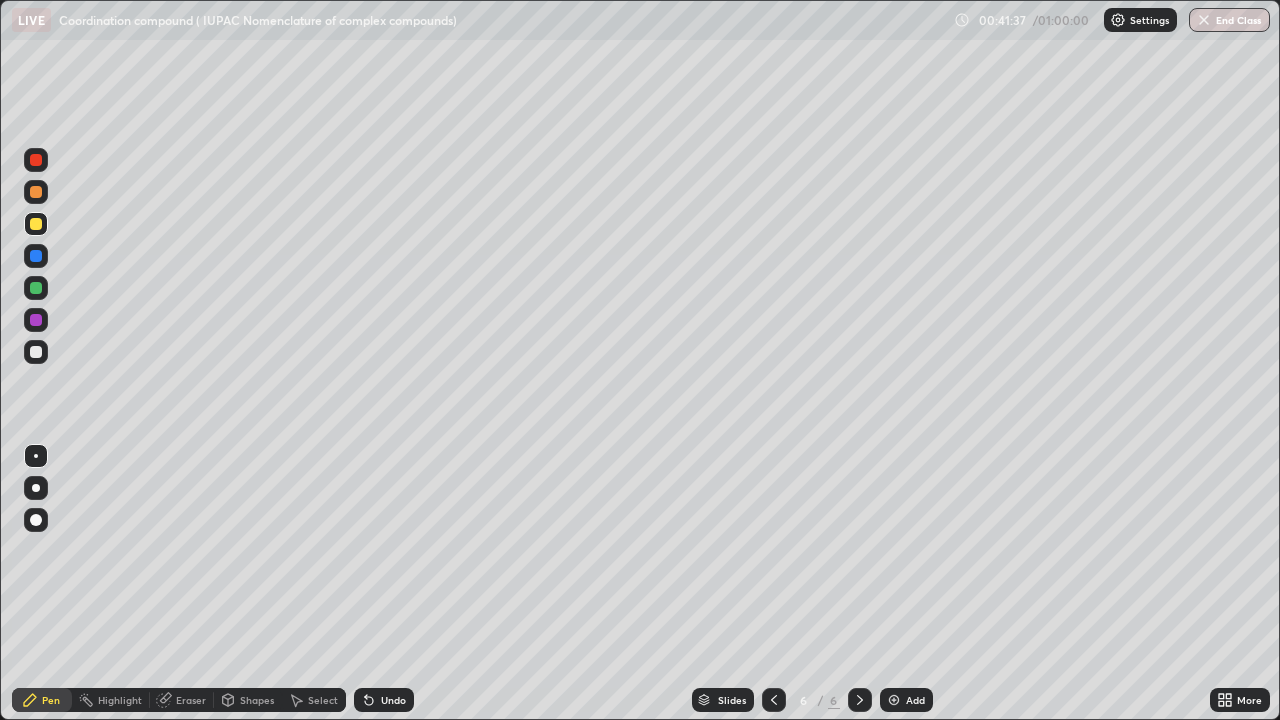 click on "Add" at bounding box center (915, 700) 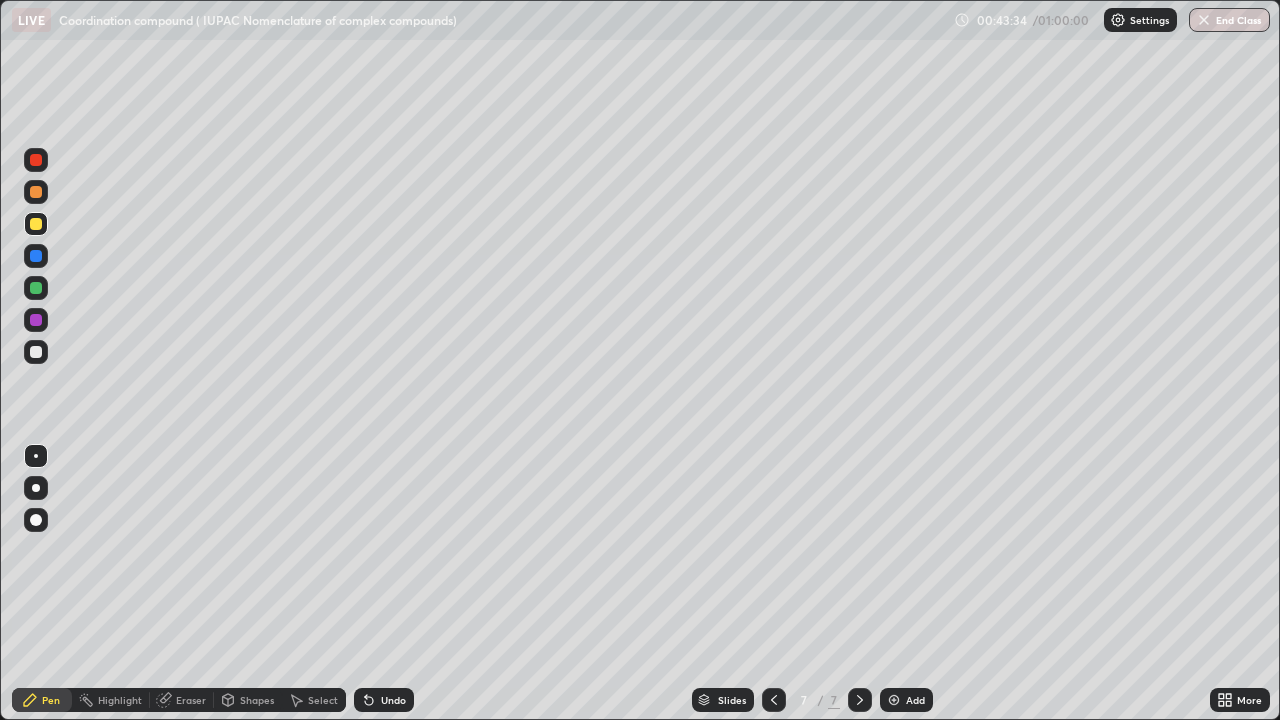 click on "Eraser" at bounding box center (191, 700) 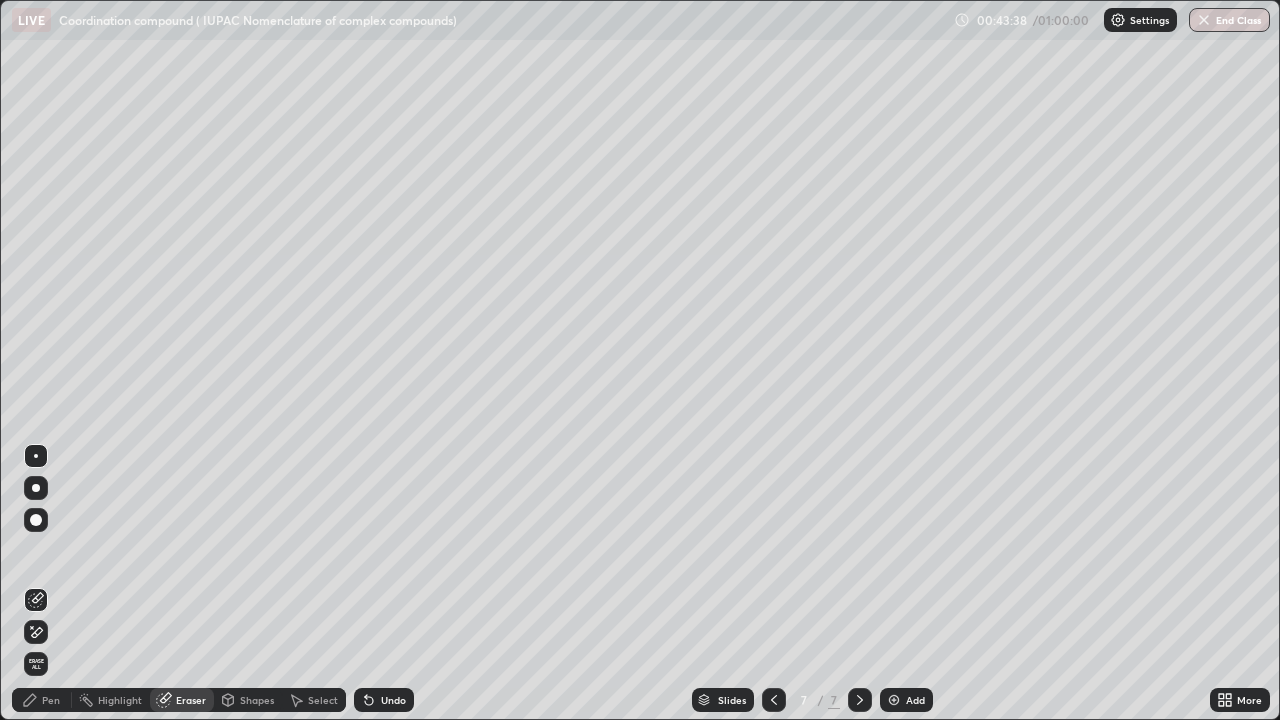 click on "Pen" at bounding box center (51, 700) 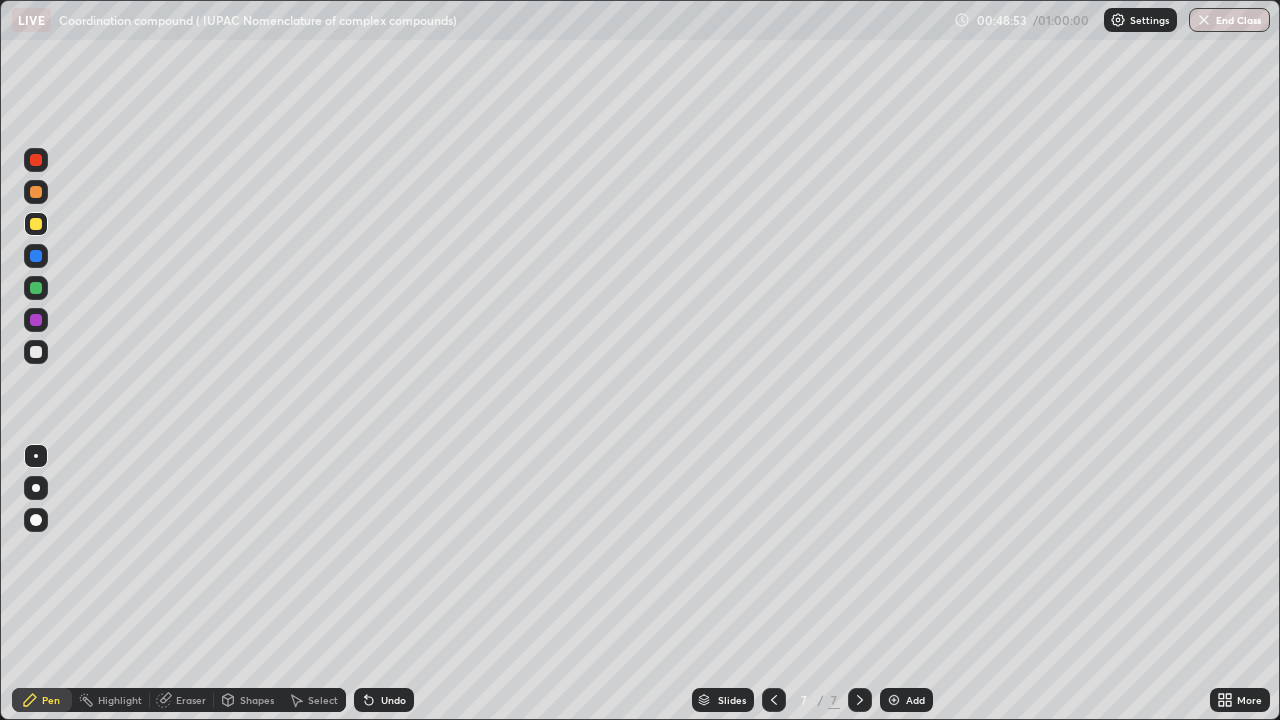 click on "Eraser" at bounding box center (182, 700) 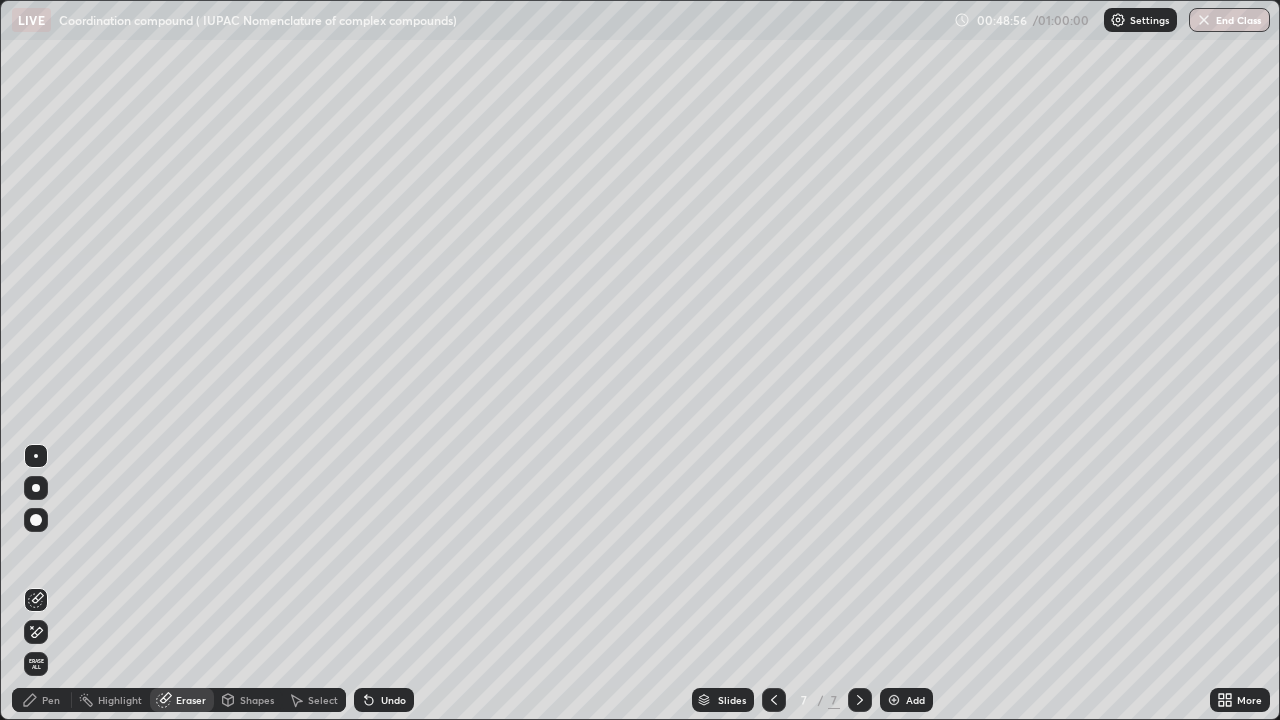 click on "Pen" at bounding box center [51, 700] 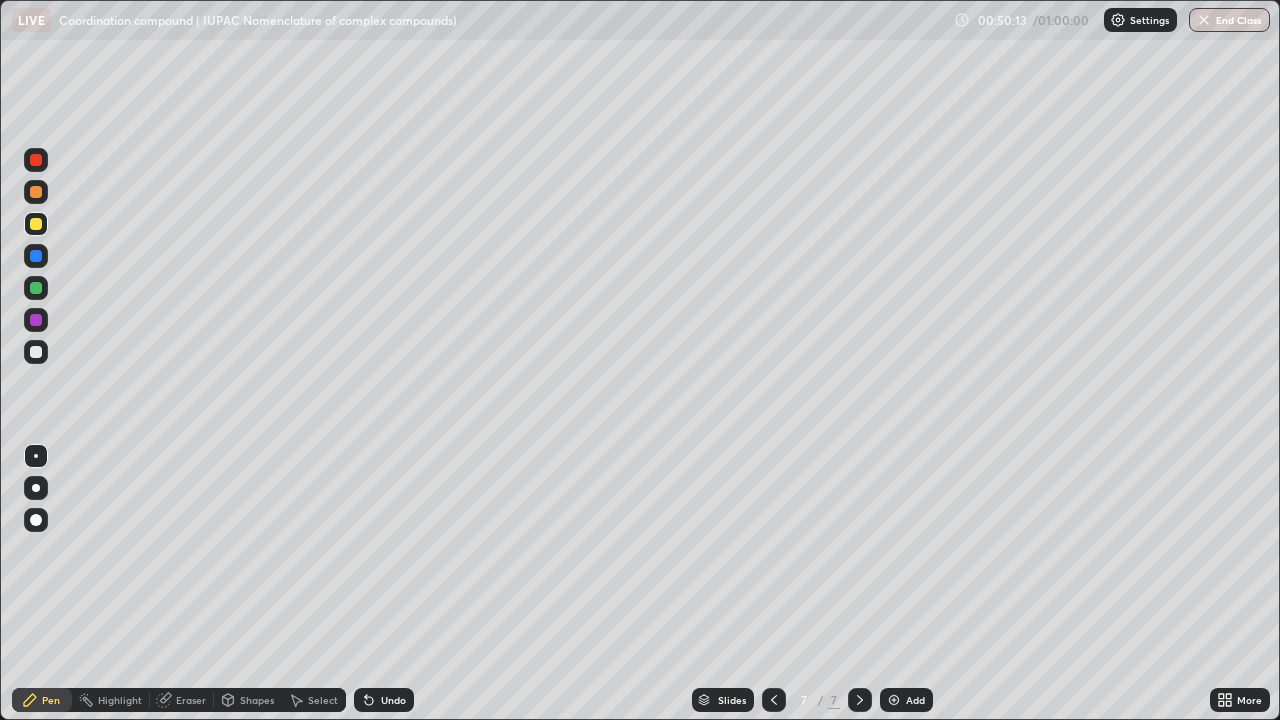 click at bounding box center [894, 700] 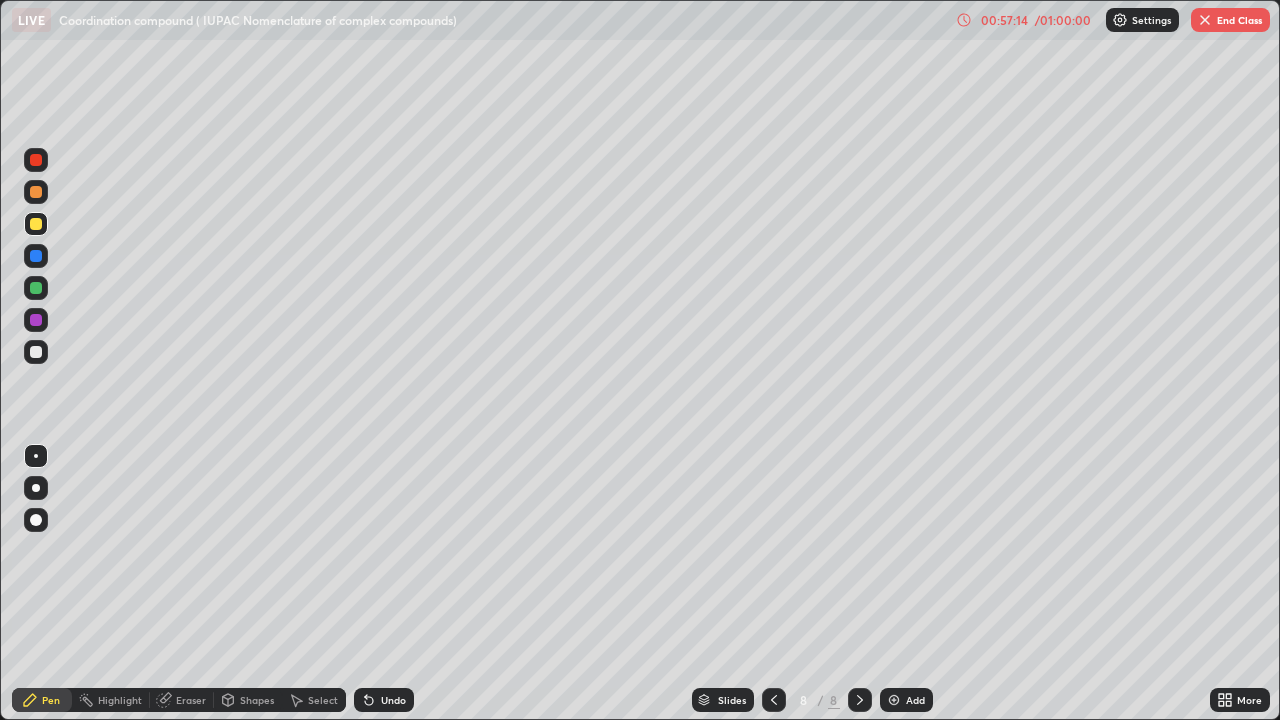 click on "Shapes" at bounding box center (257, 700) 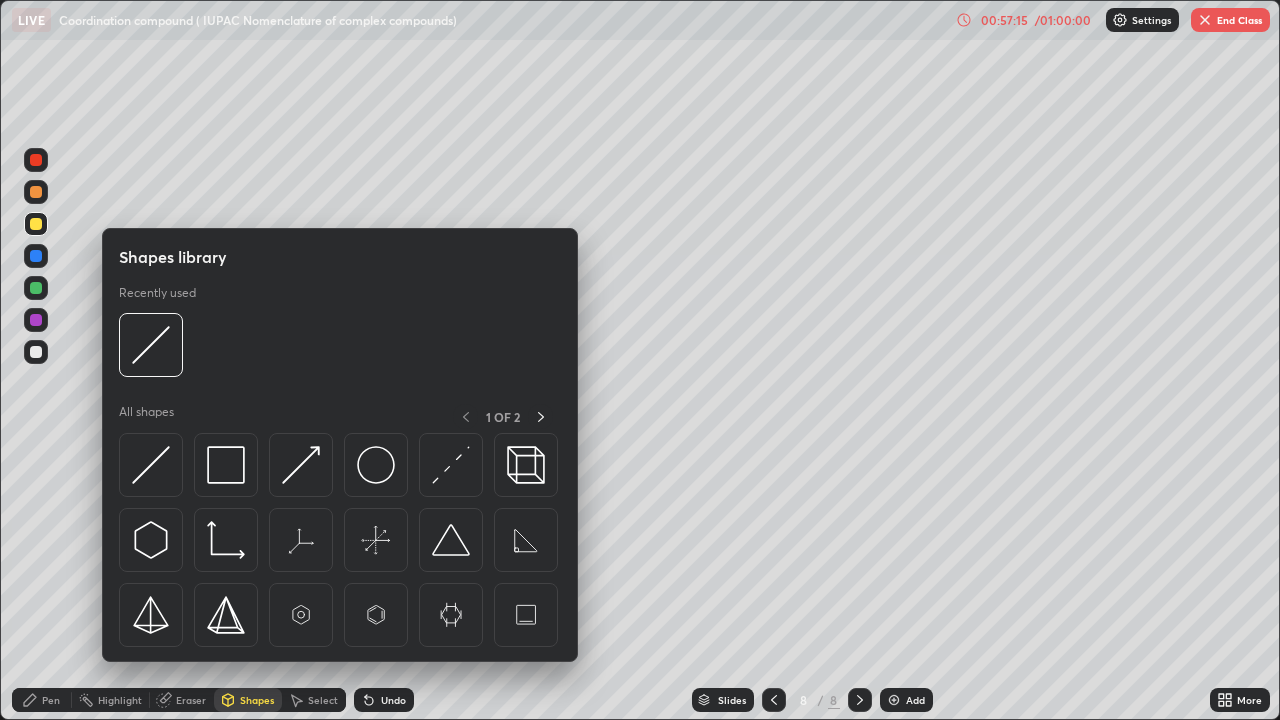 click on "Eraser" at bounding box center [191, 700] 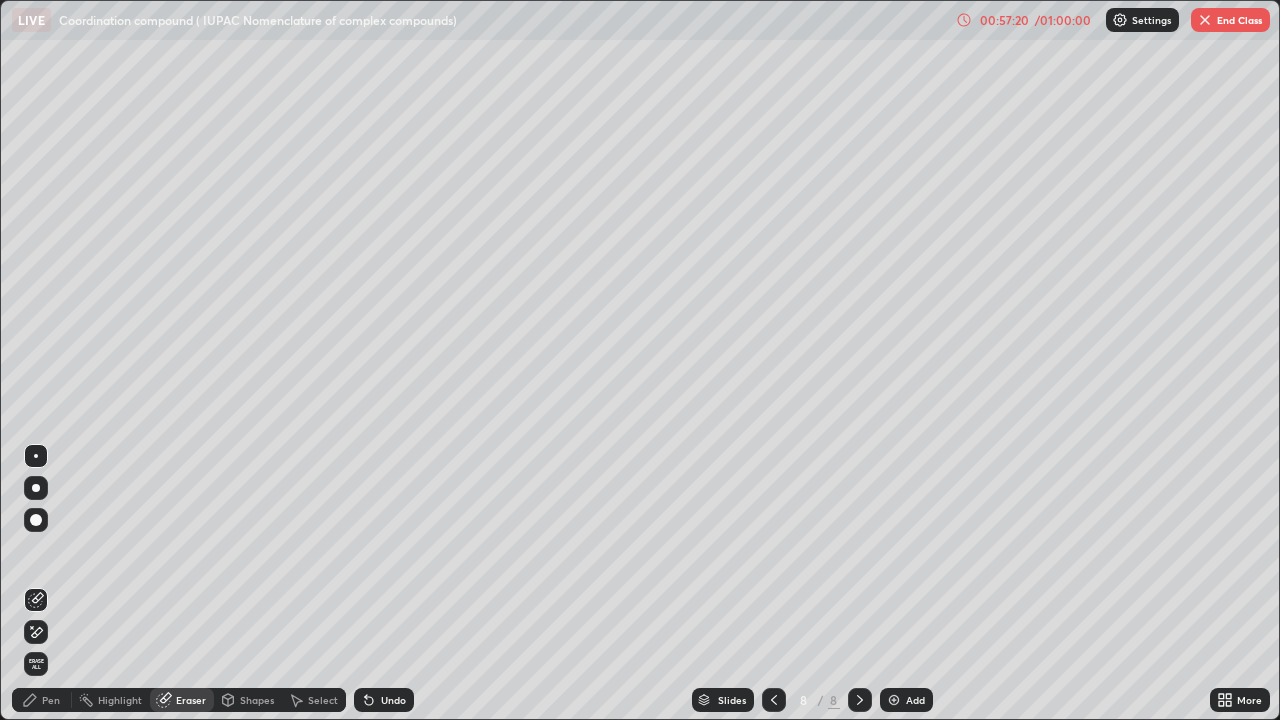 click on "Pen" at bounding box center [51, 700] 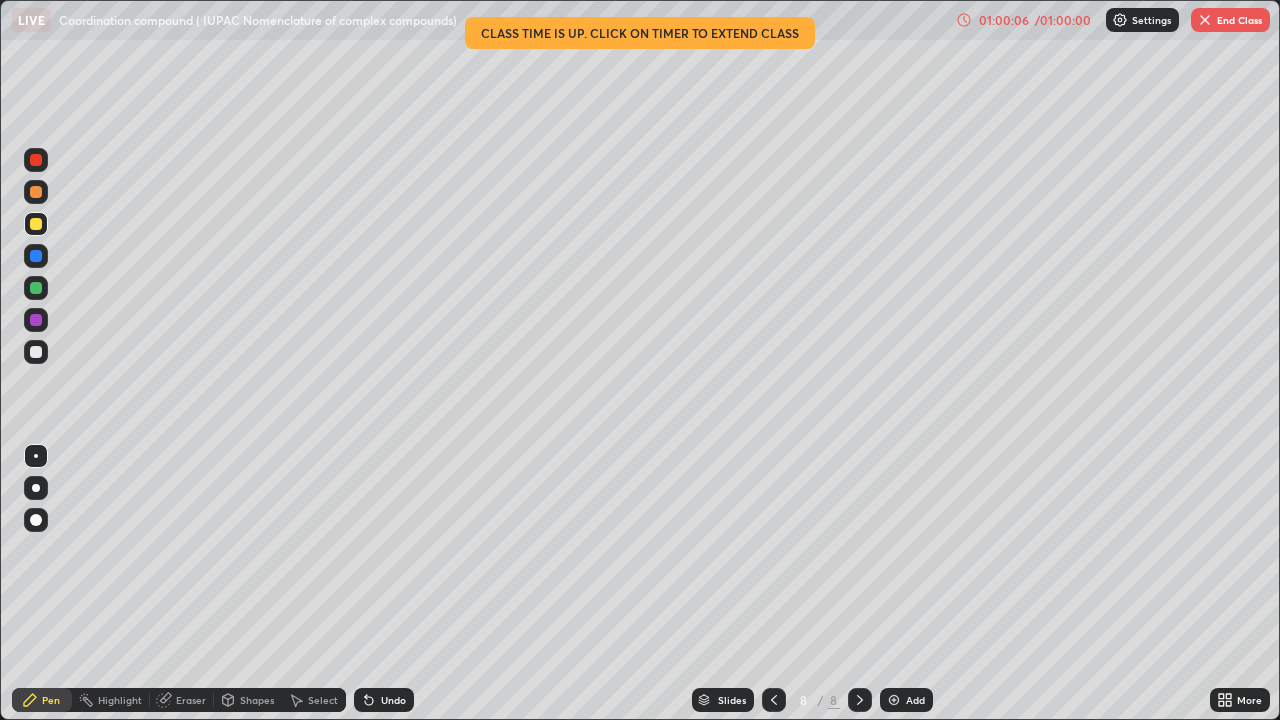 click on "End Class" at bounding box center [1230, 20] 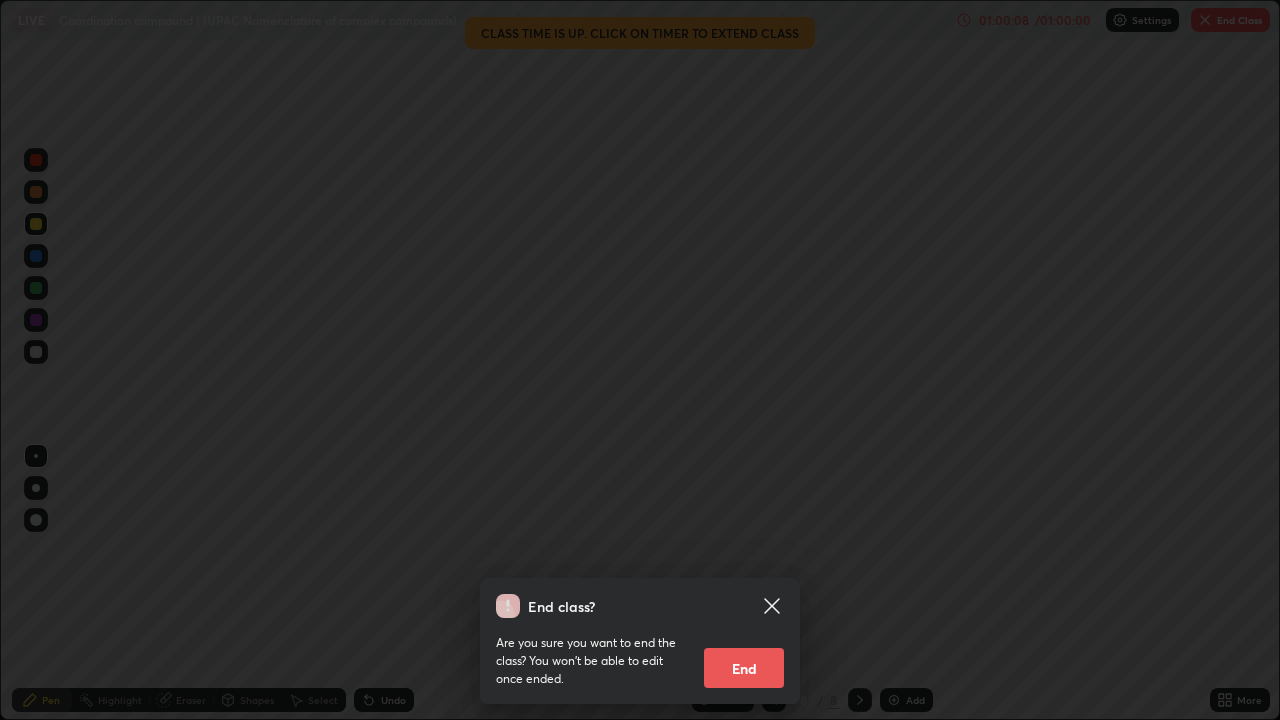 click on "End" at bounding box center (744, 668) 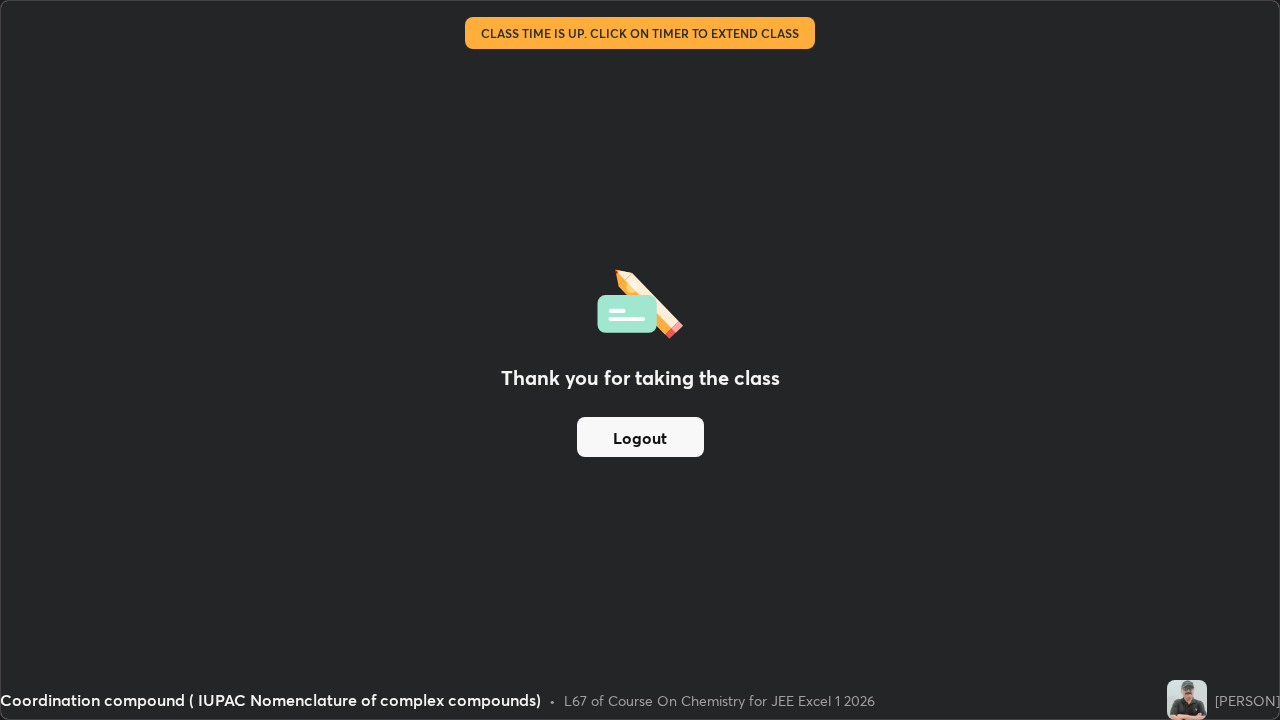 click on "Logout" at bounding box center (640, 437) 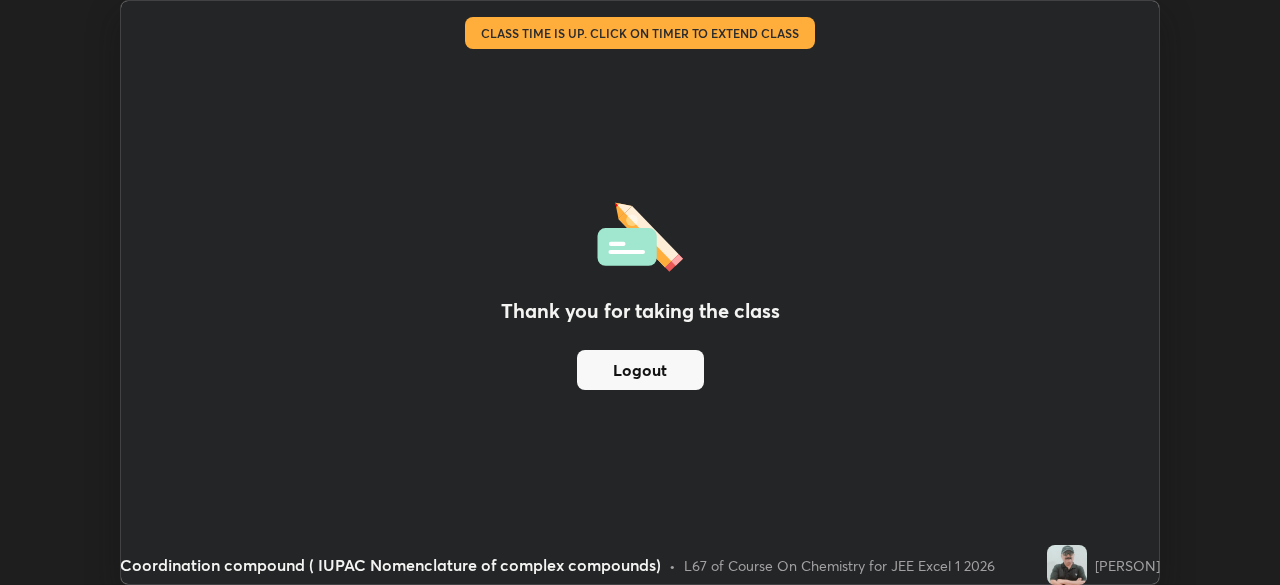 scroll, scrollTop: 585, scrollLeft: 1280, axis: both 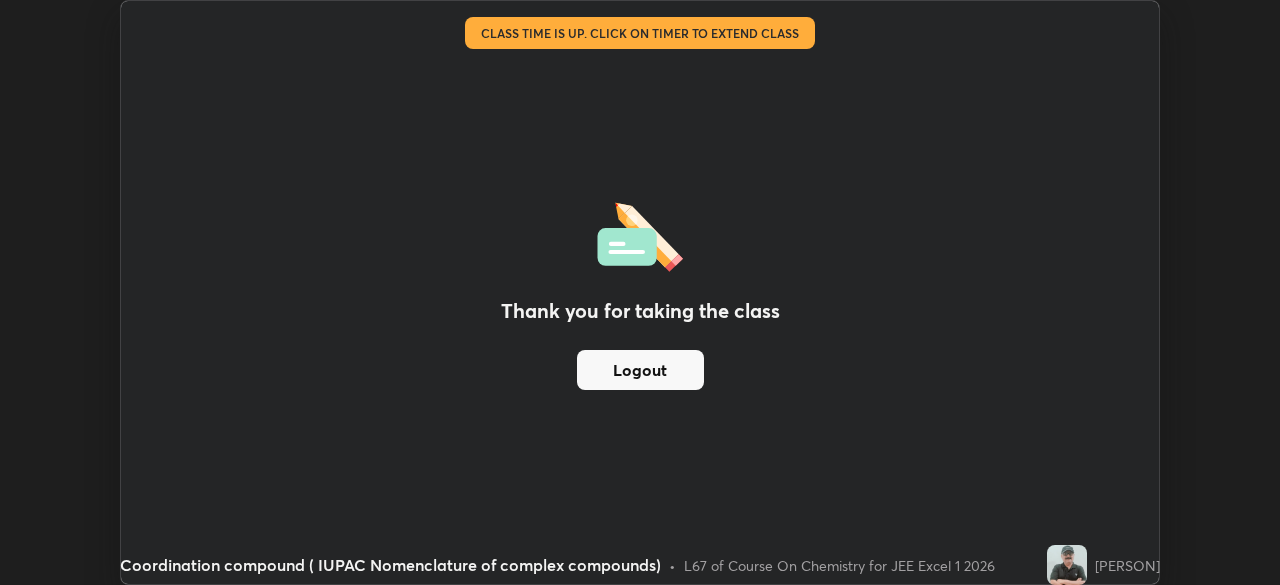 click on "Logout" at bounding box center [640, 370] 